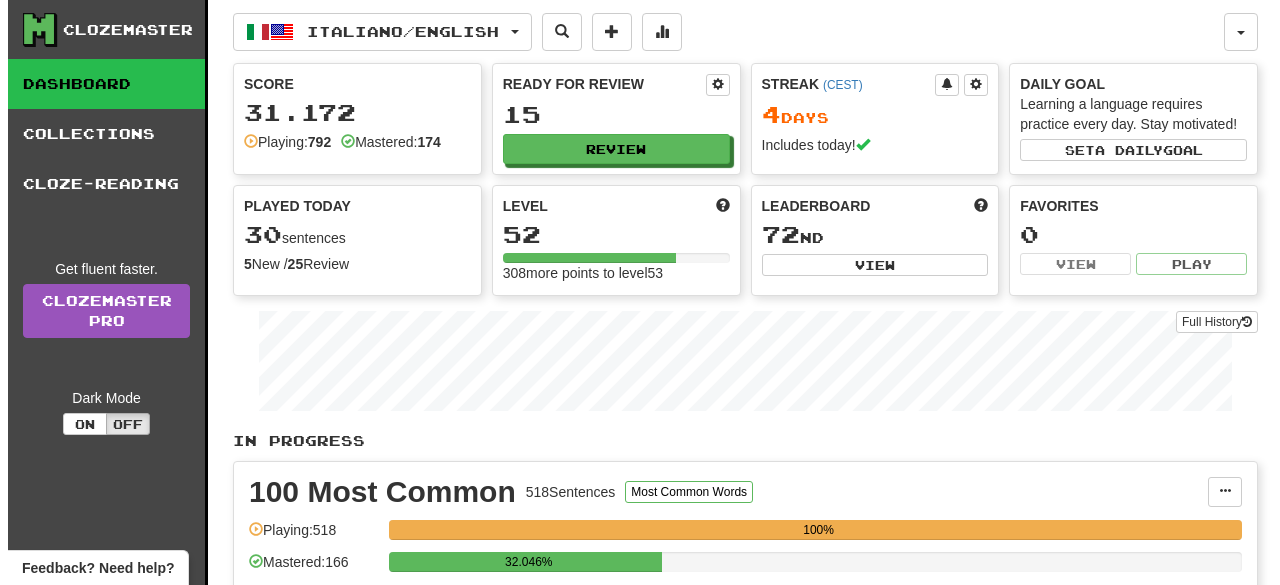 scroll, scrollTop: 367, scrollLeft: 0, axis: vertical 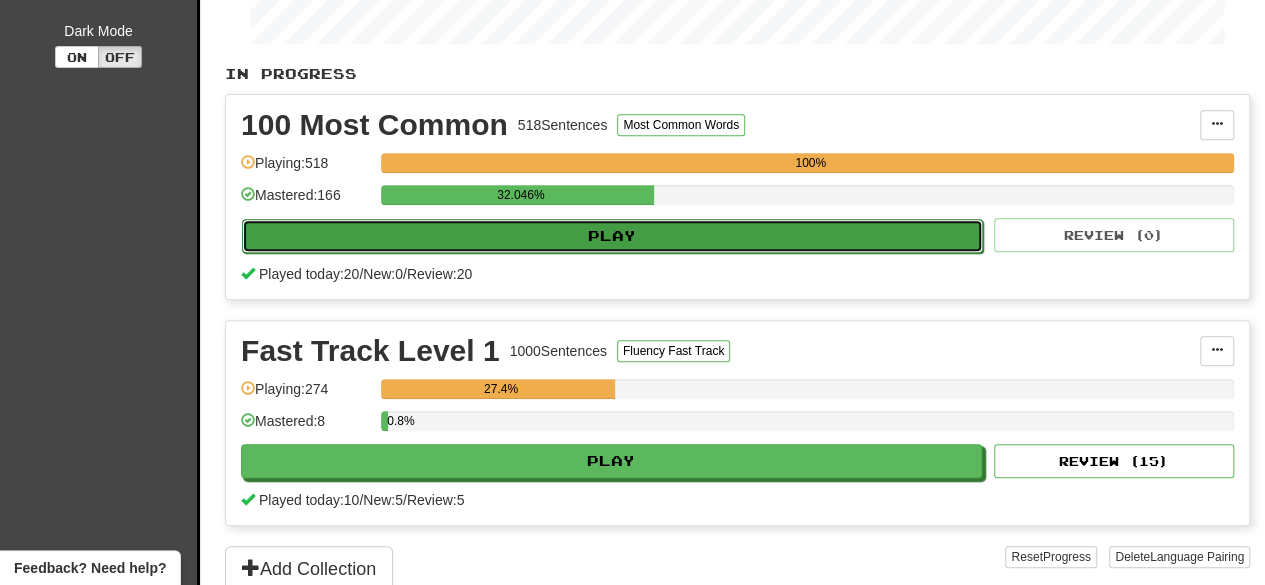click on "Play" at bounding box center [612, 236] 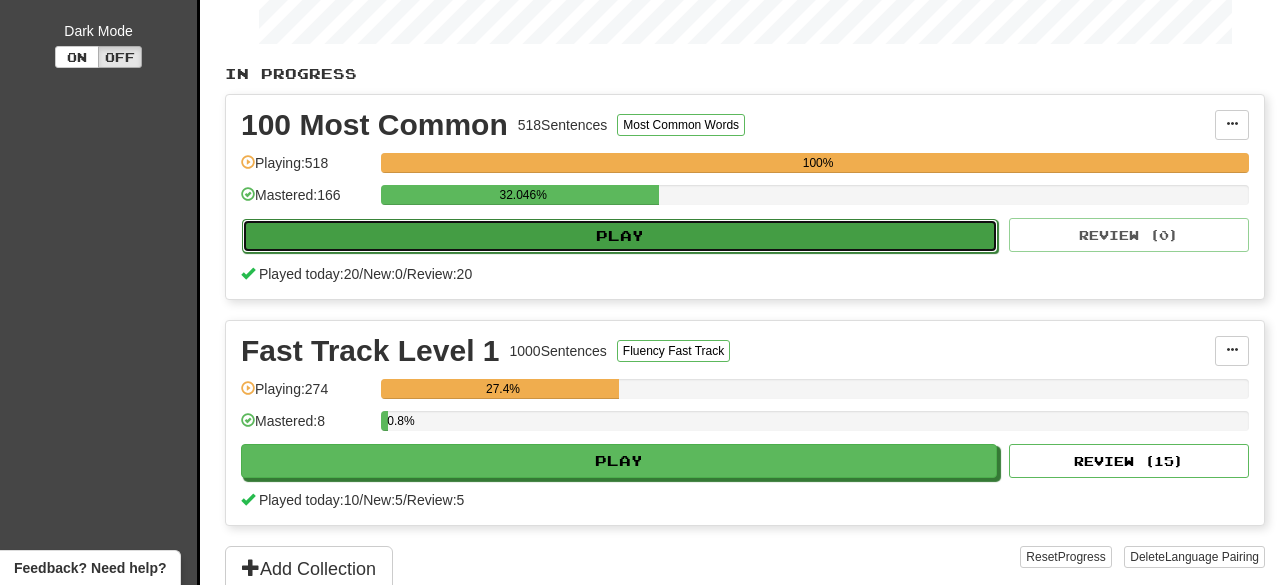 select on "**" 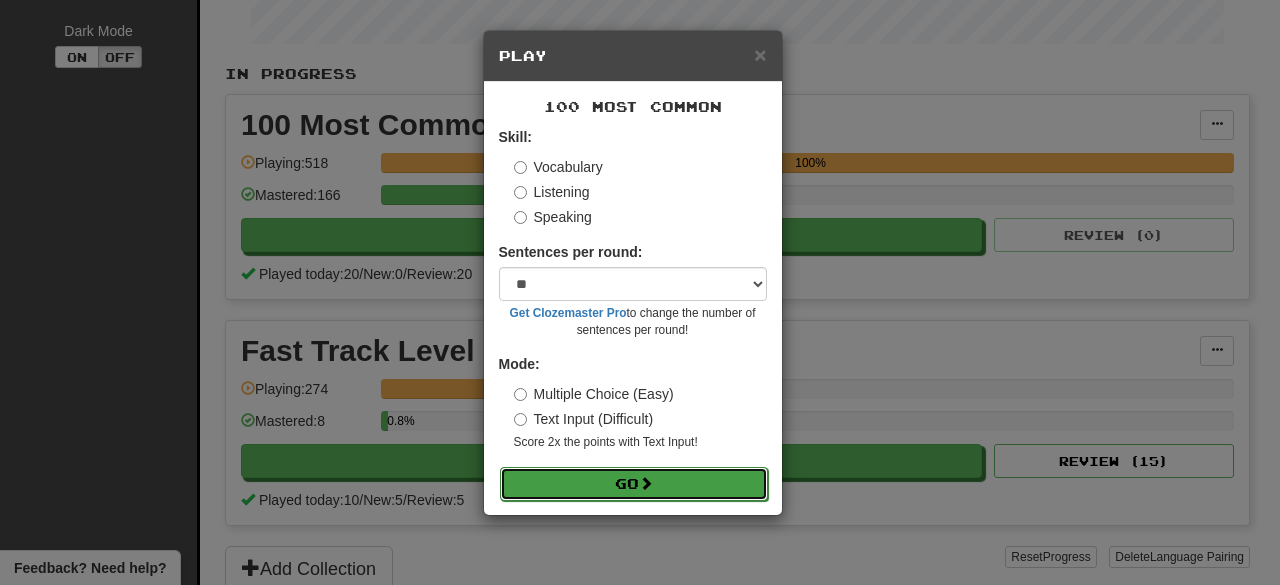 click on "Go" at bounding box center [634, 484] 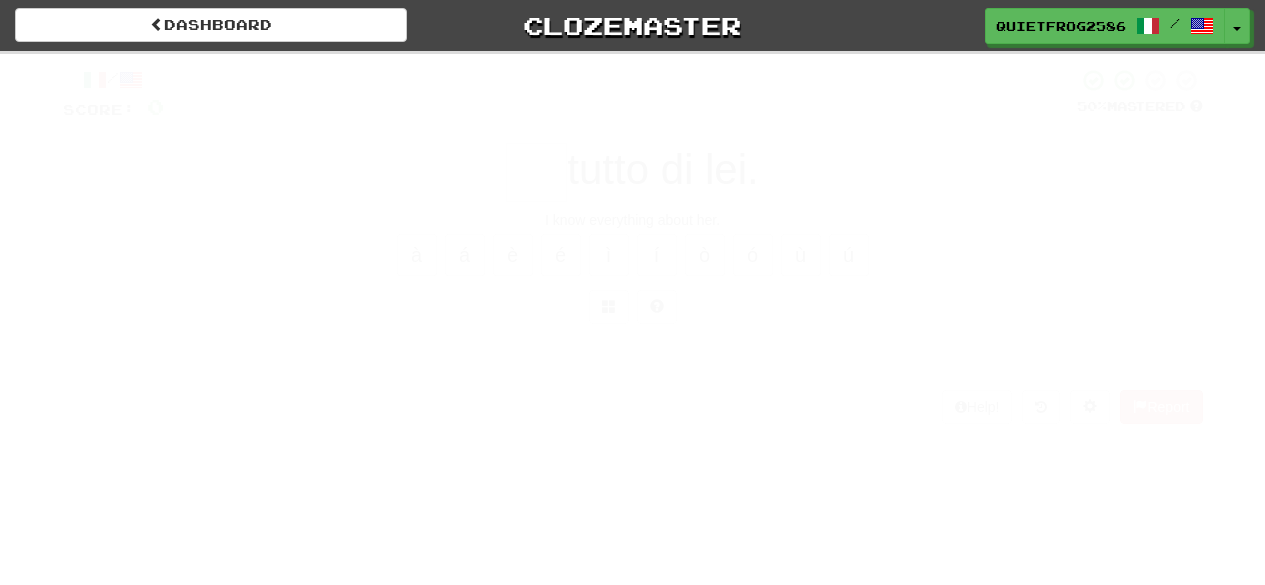 scroll, scrollTop: 0, scrollLeft: 0, axis: both 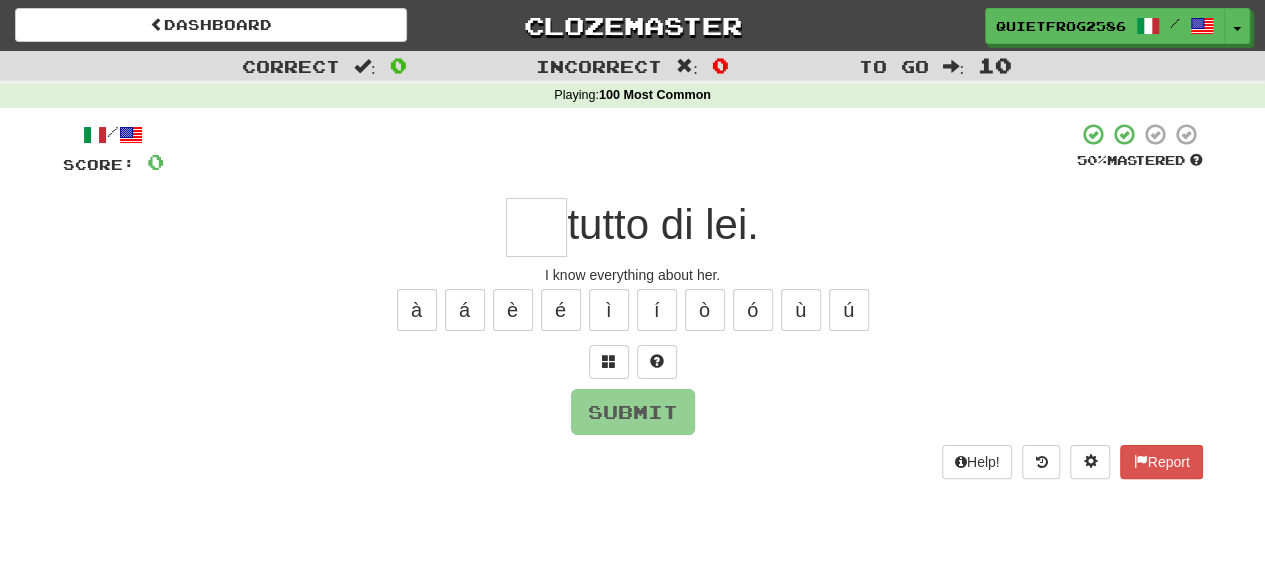 drag, startPoint x: 0, startPoint y: 0, endPoint x: 668, endPoint y: 547, distance: 863.38464 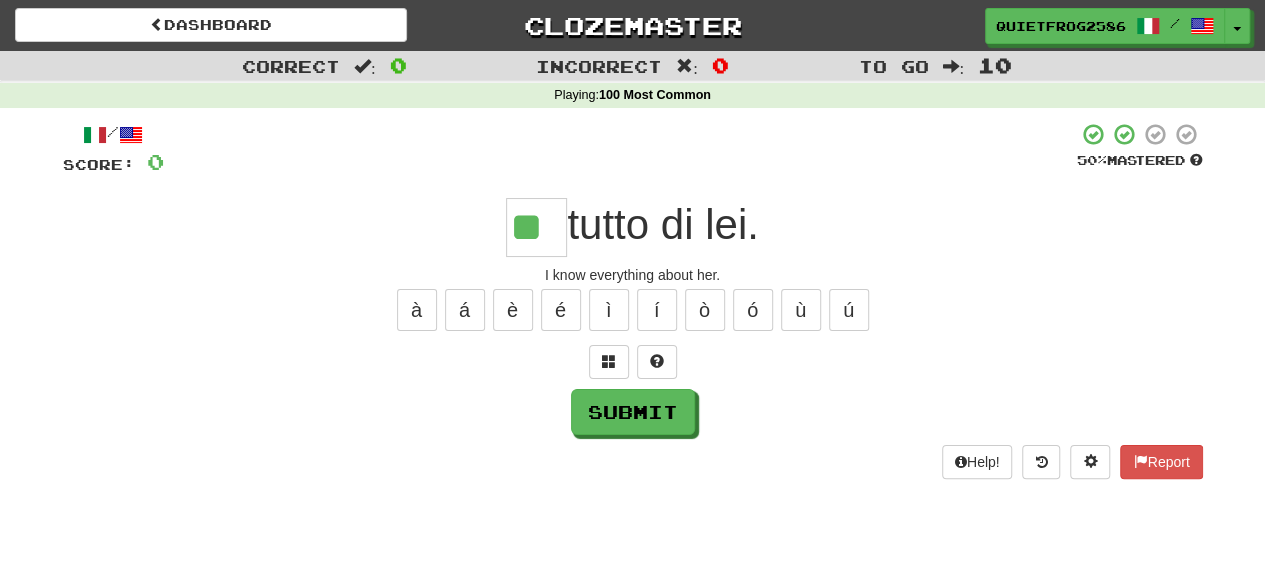 type on "**" 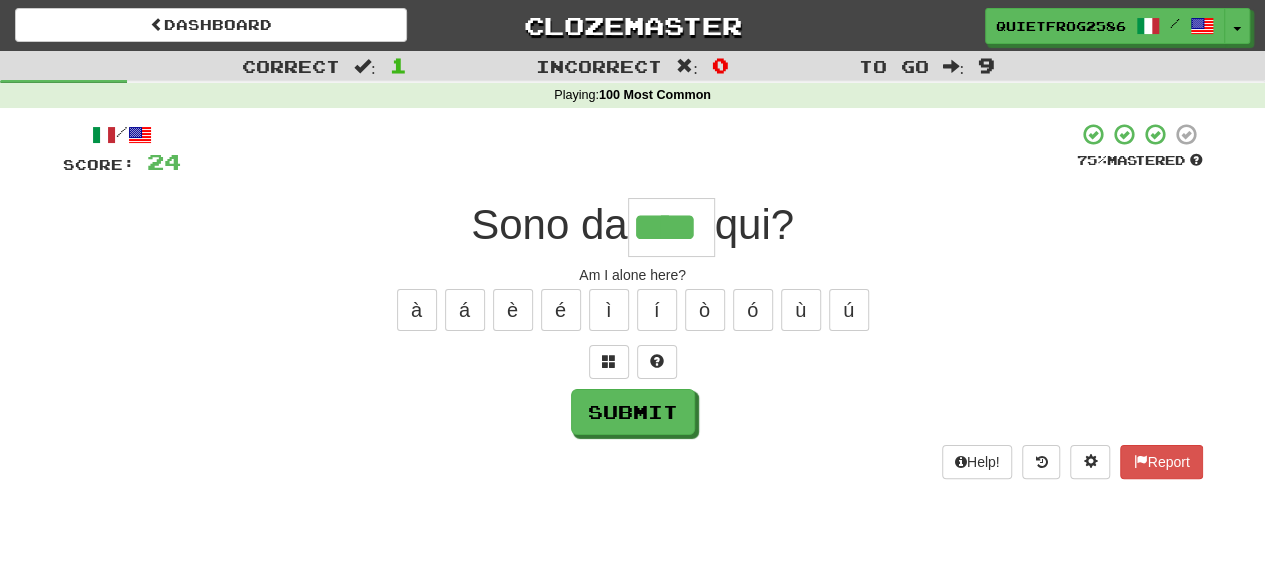 type on "****" 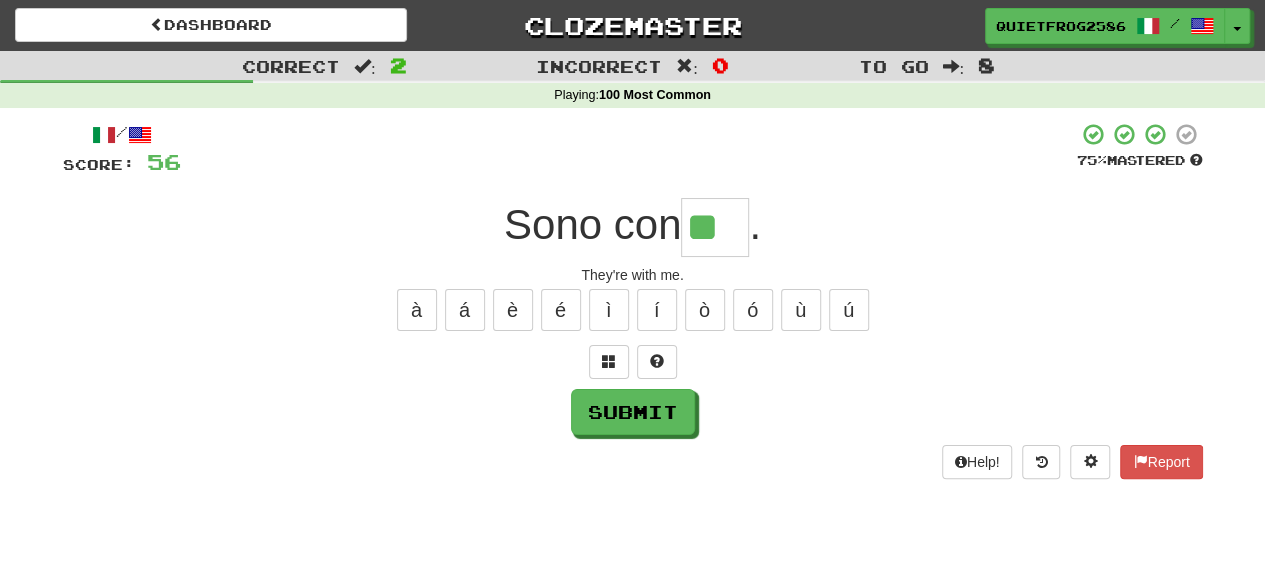 type on "**" 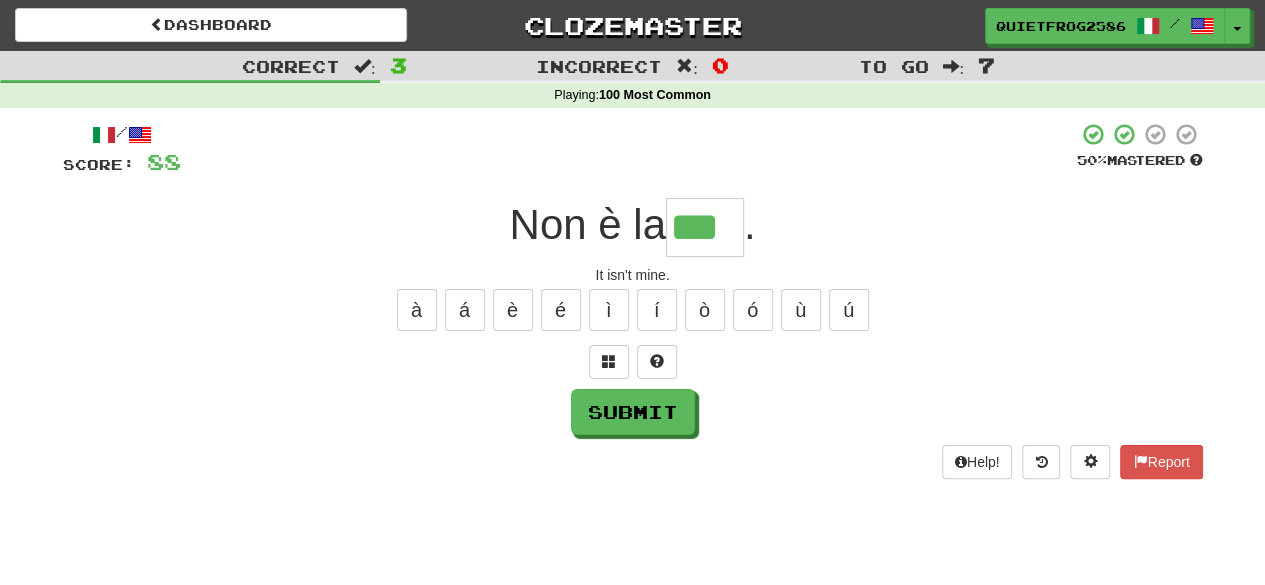 type on "***" 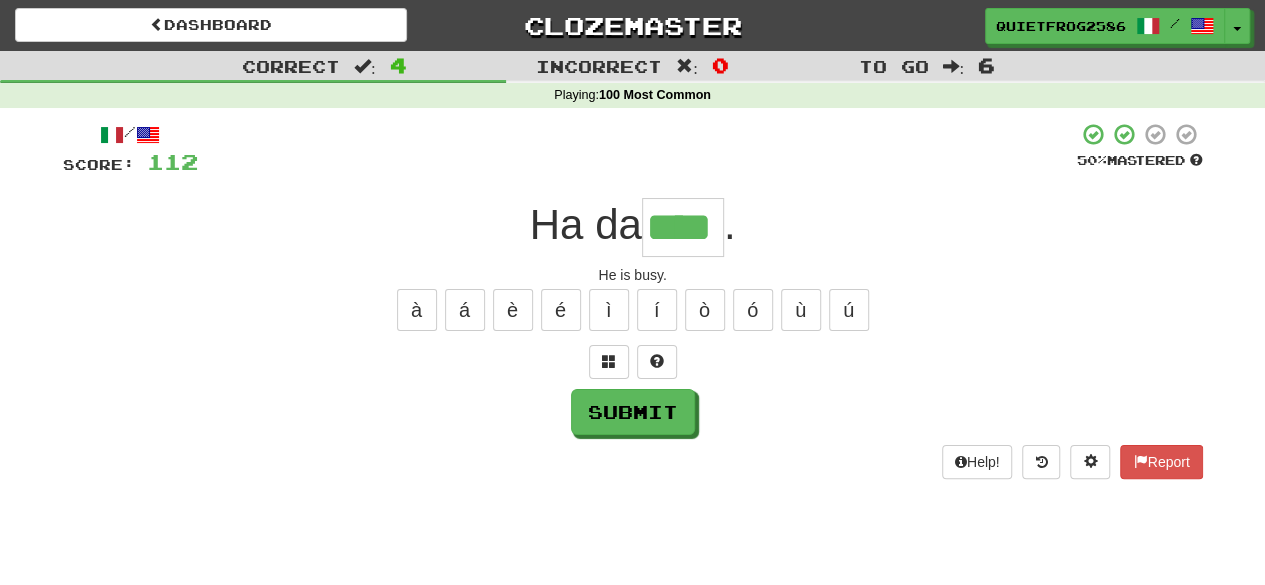 type on "****" 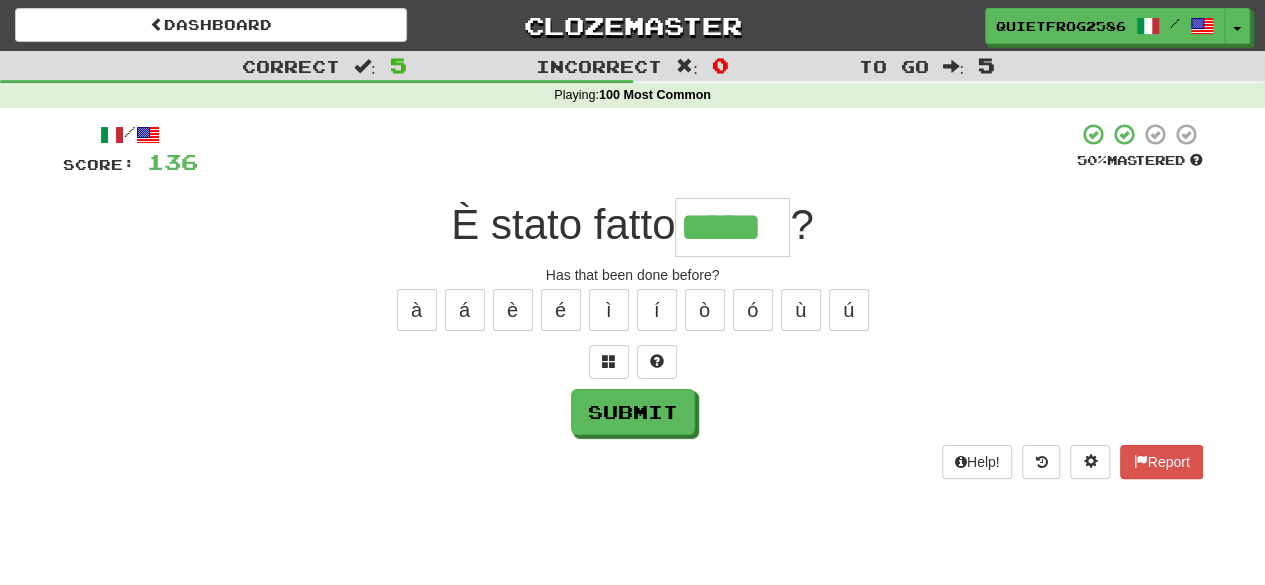 type on "*****" 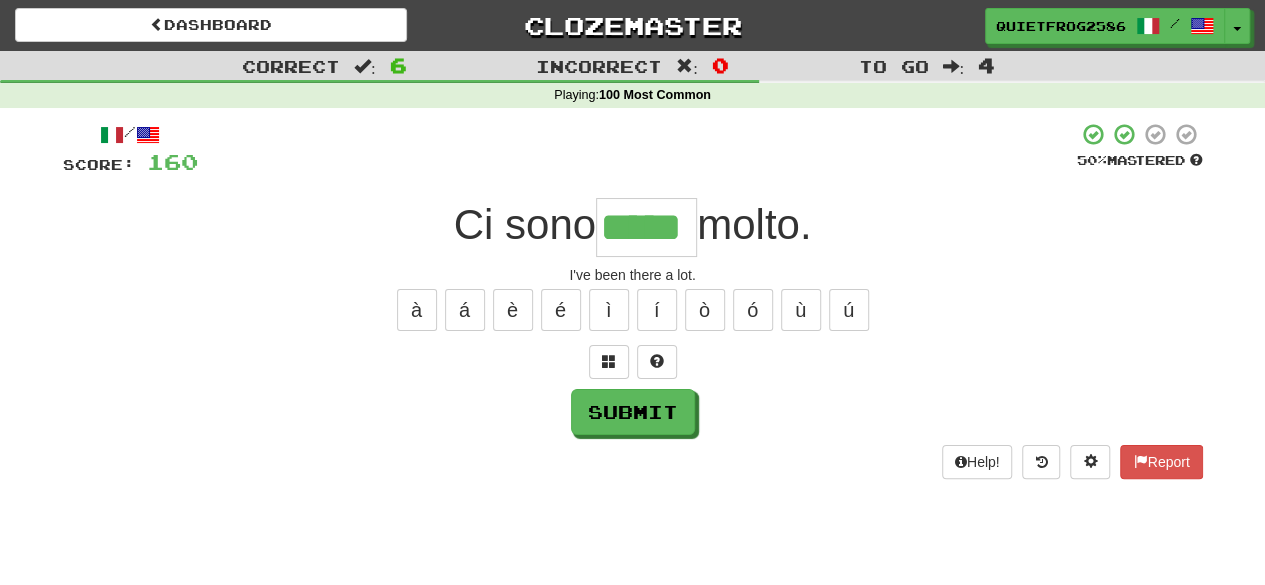type on "*****" 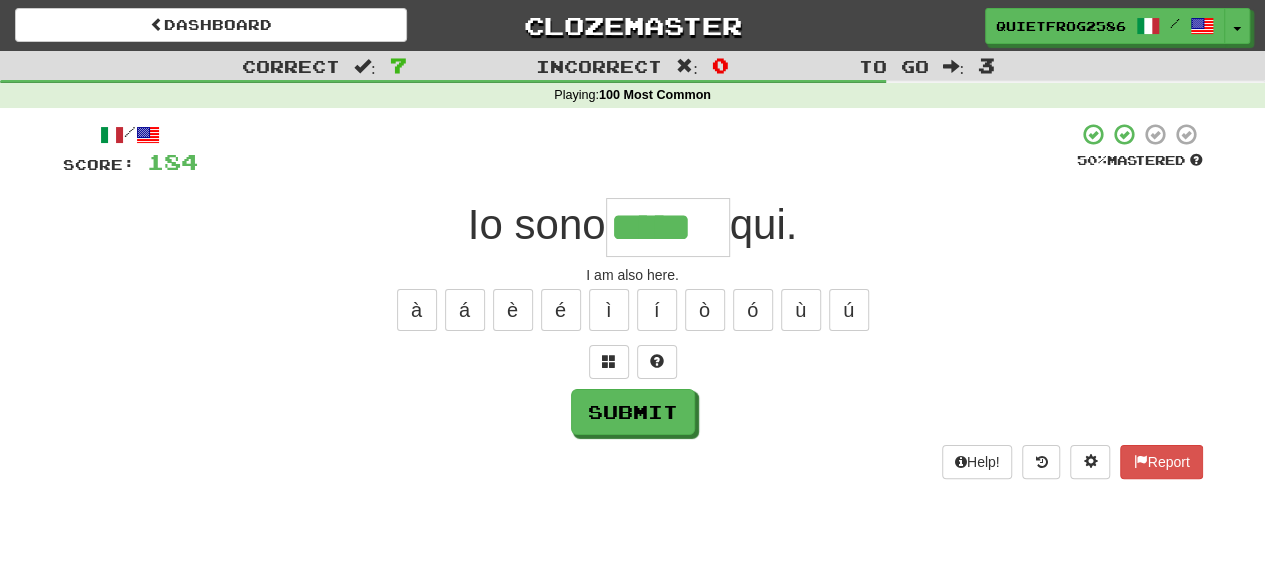 type on "*****" 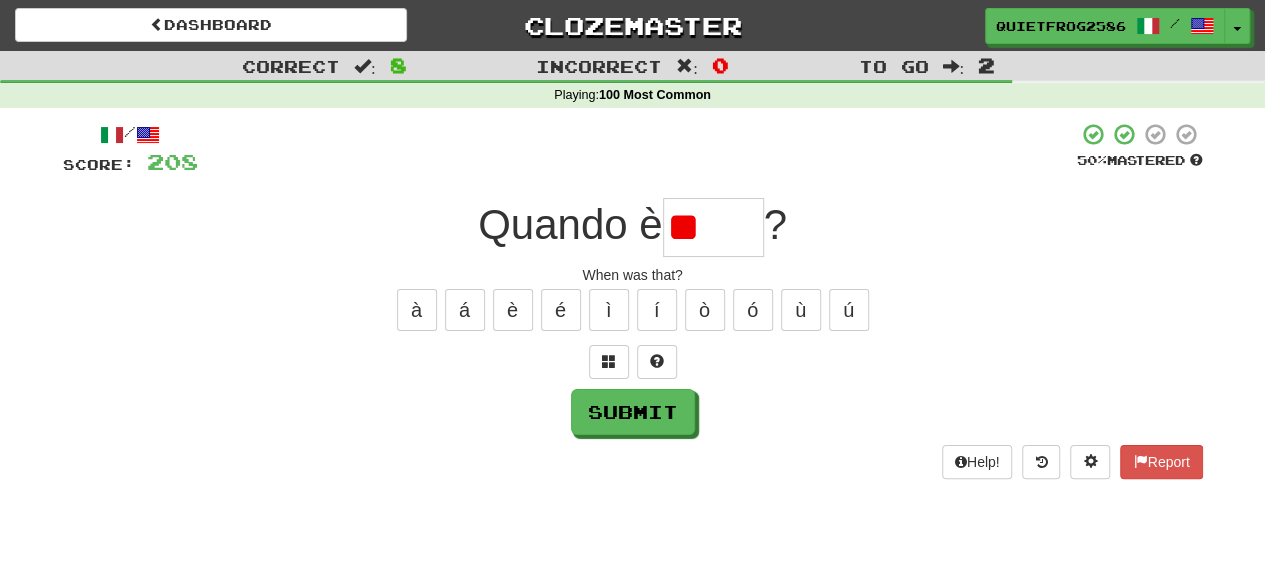 type on "*" 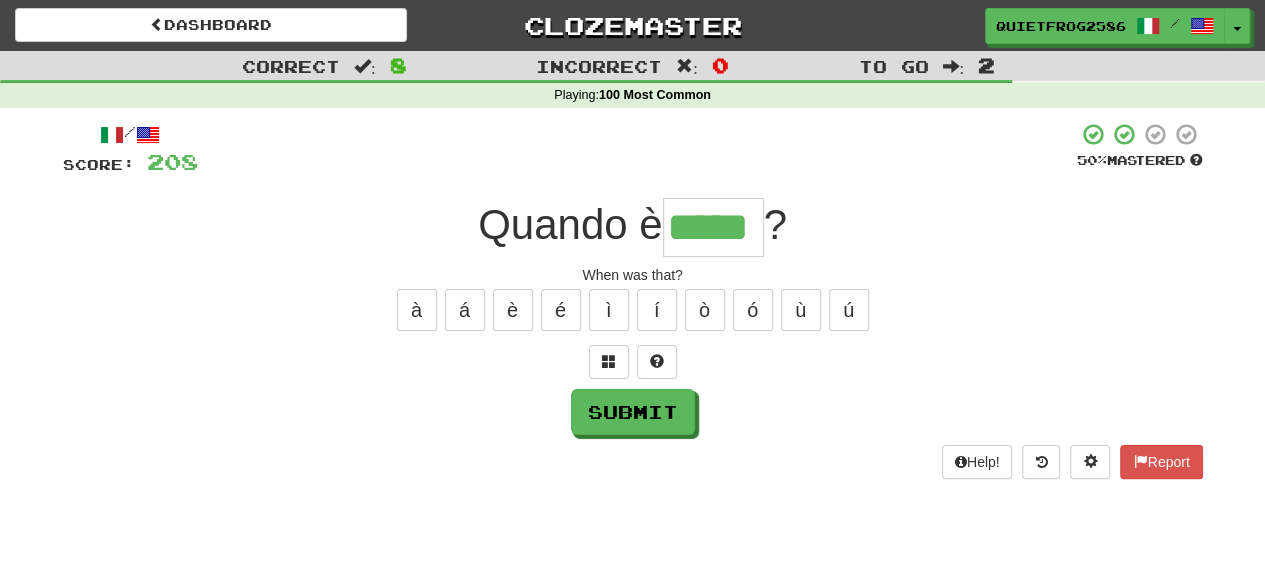 type on "*****" 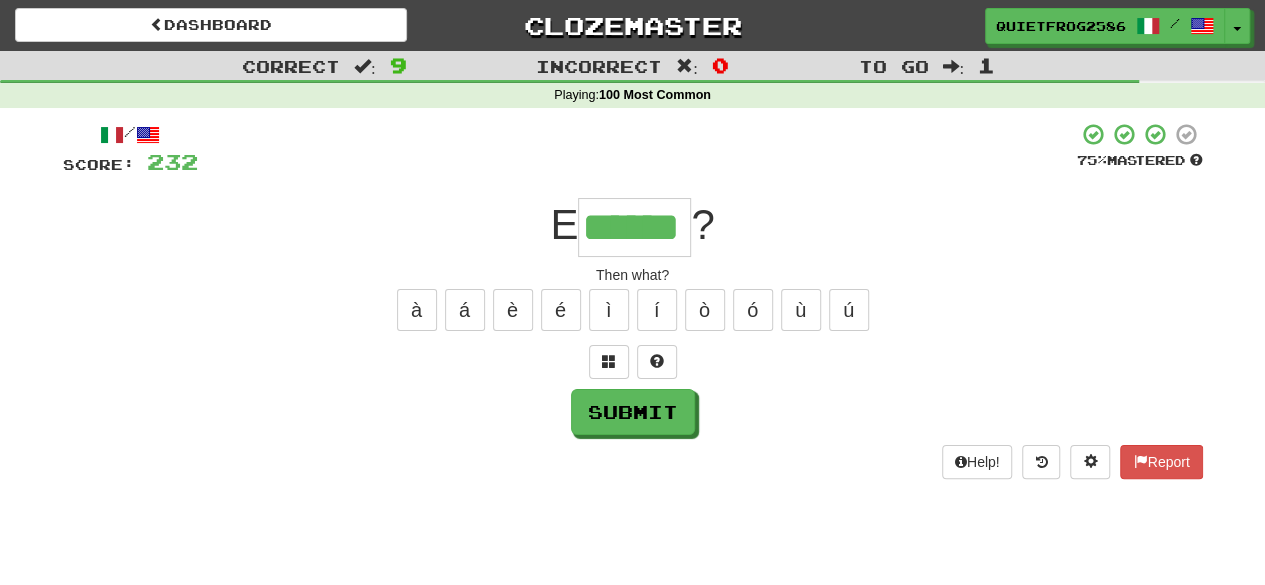 type on "******" 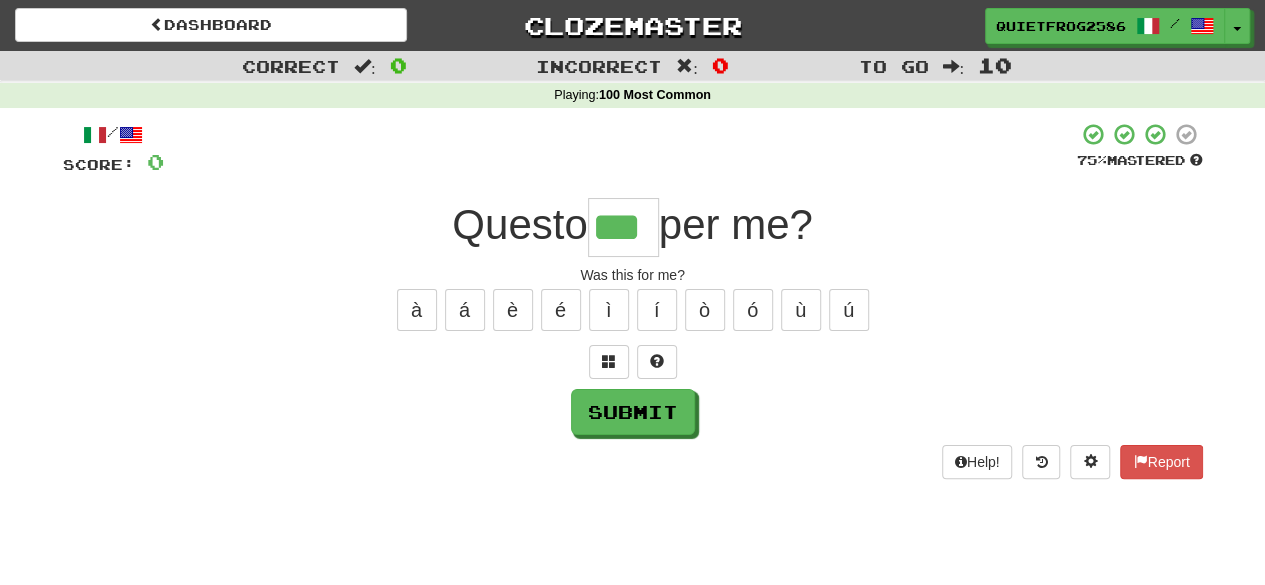 type on "***" 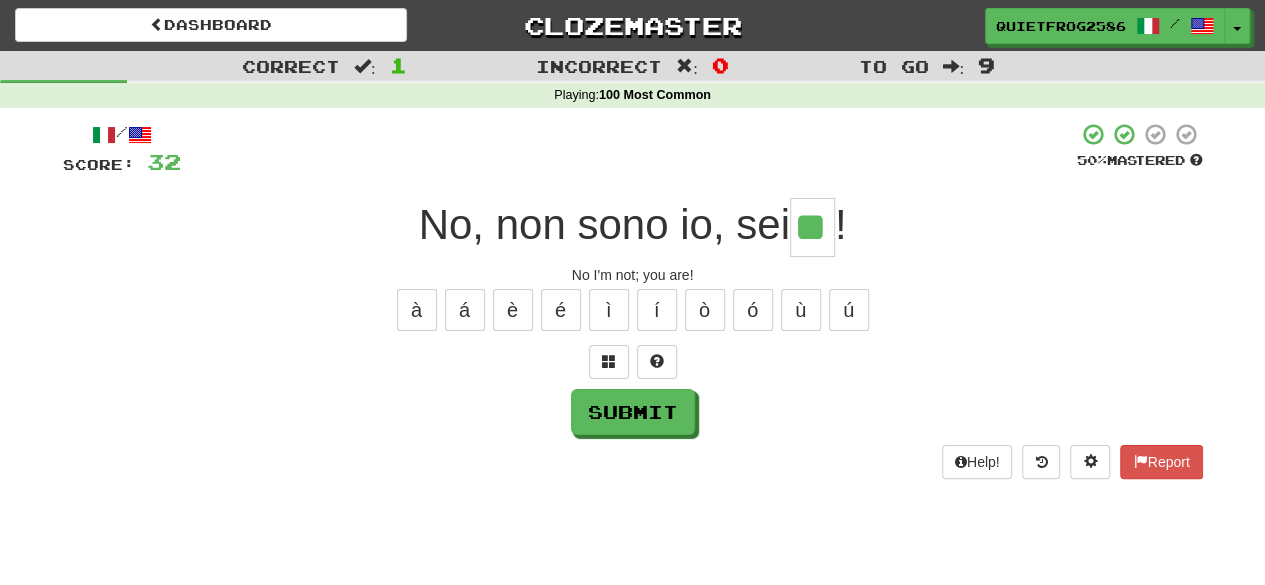 type on "**" 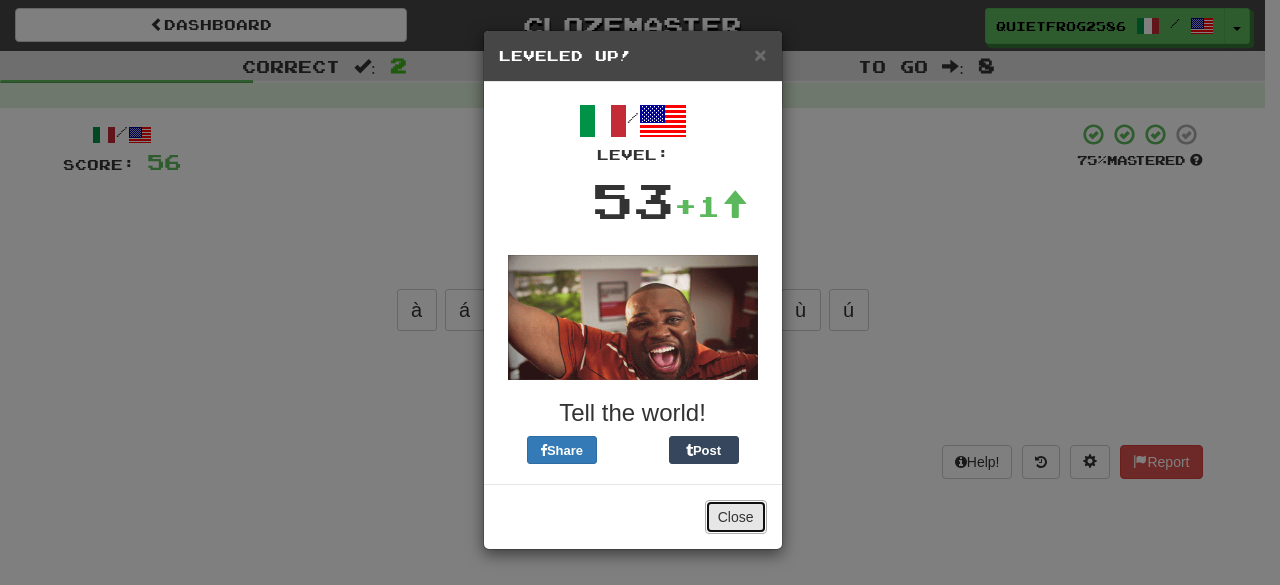 click on "Close" at bounding box center (736, 517) 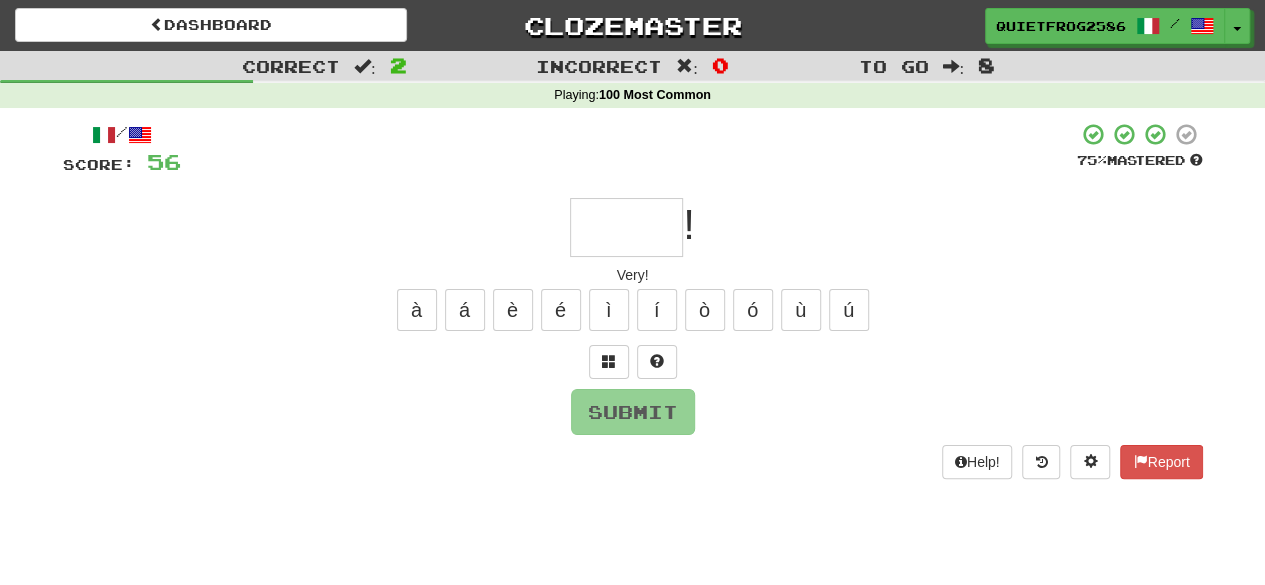 click at bounding box center [626, 227] 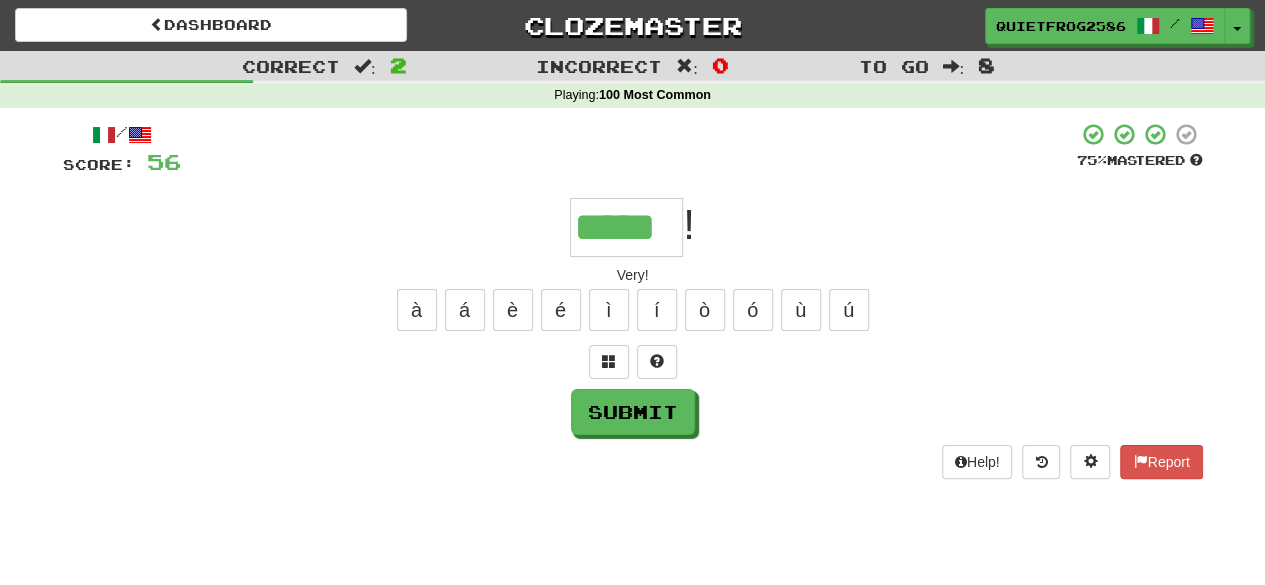 type on "*****" 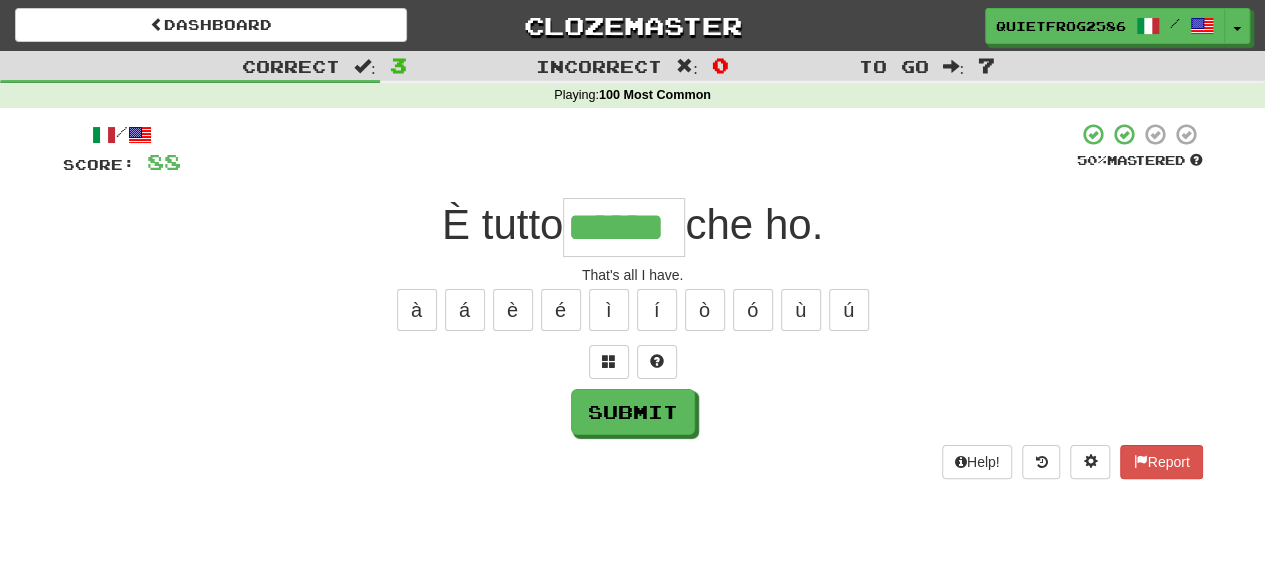 type on "******" 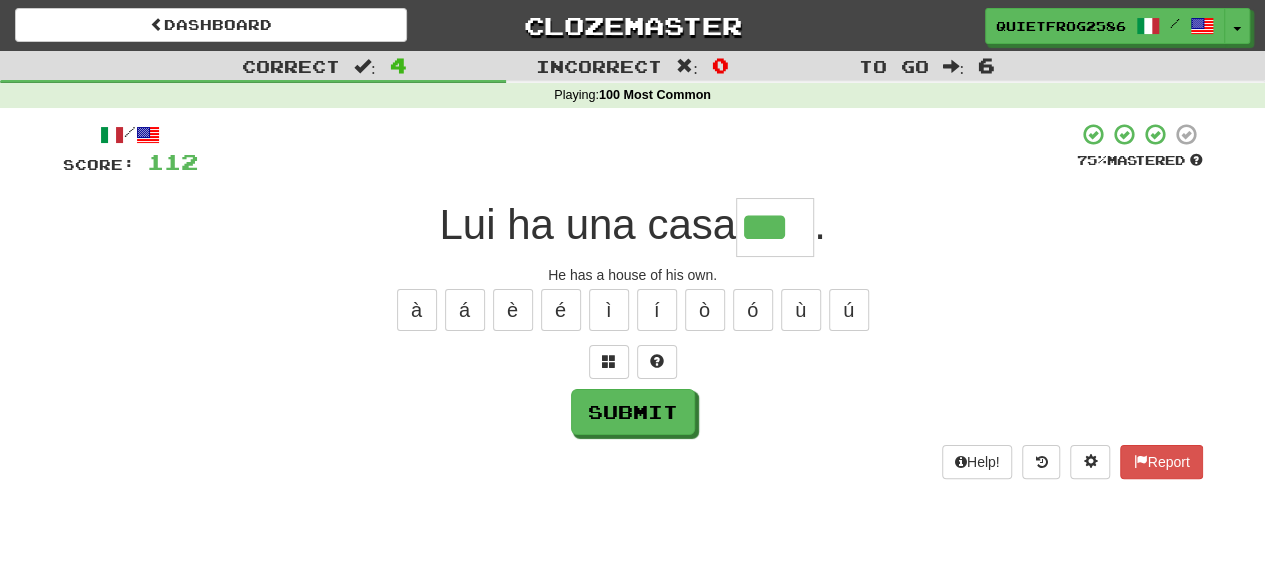 type on "***" 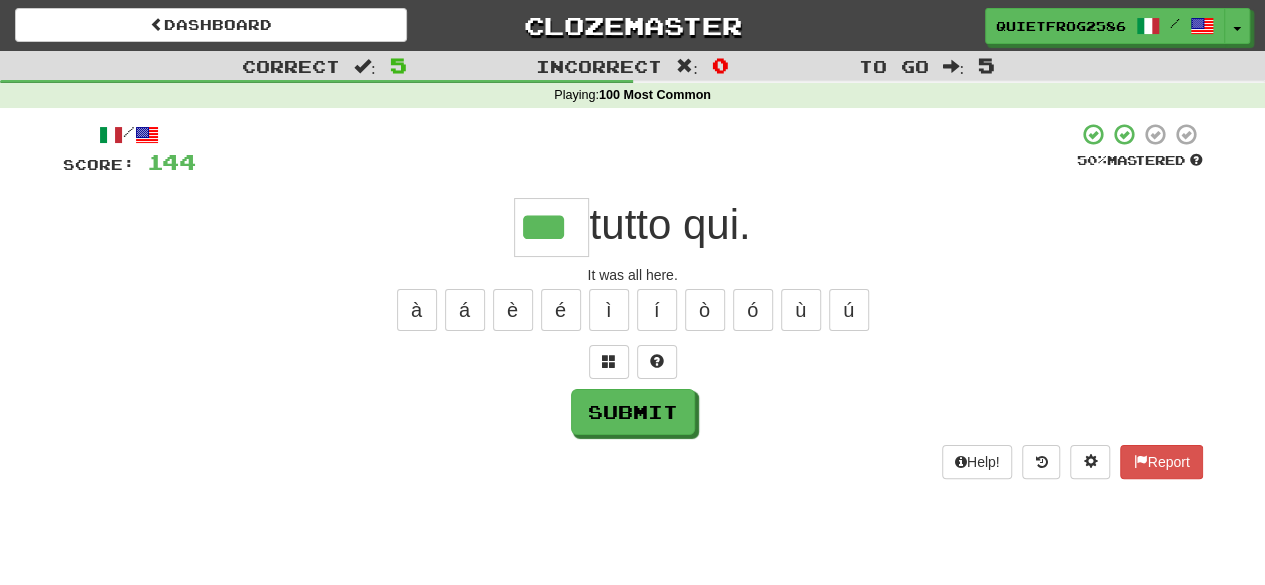 type on "***" 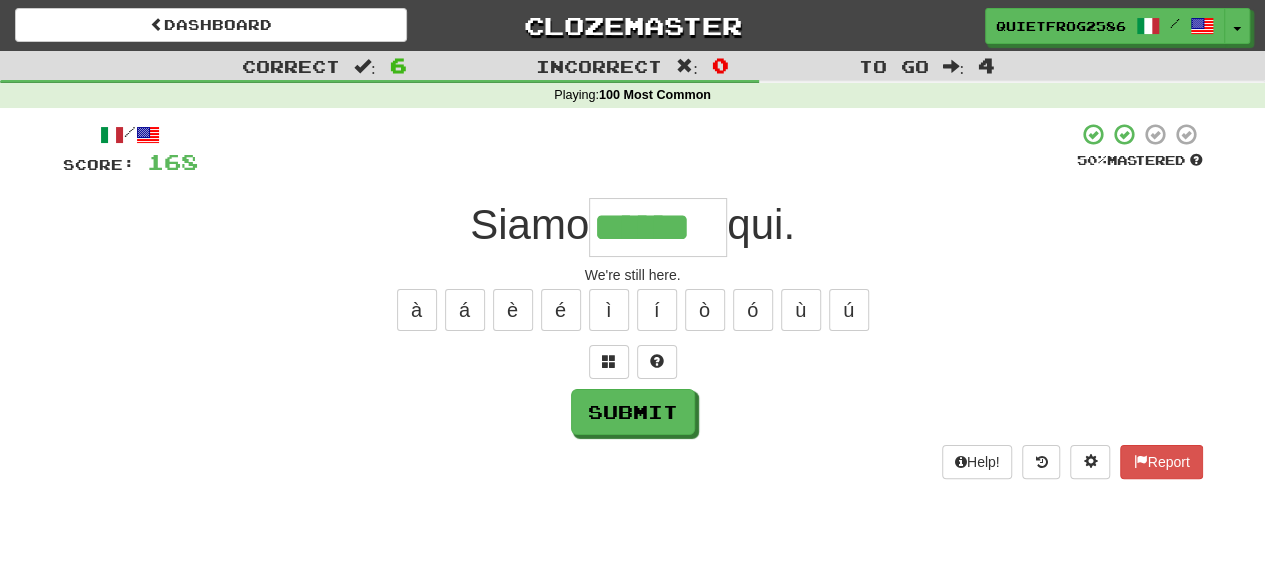 type on "******" 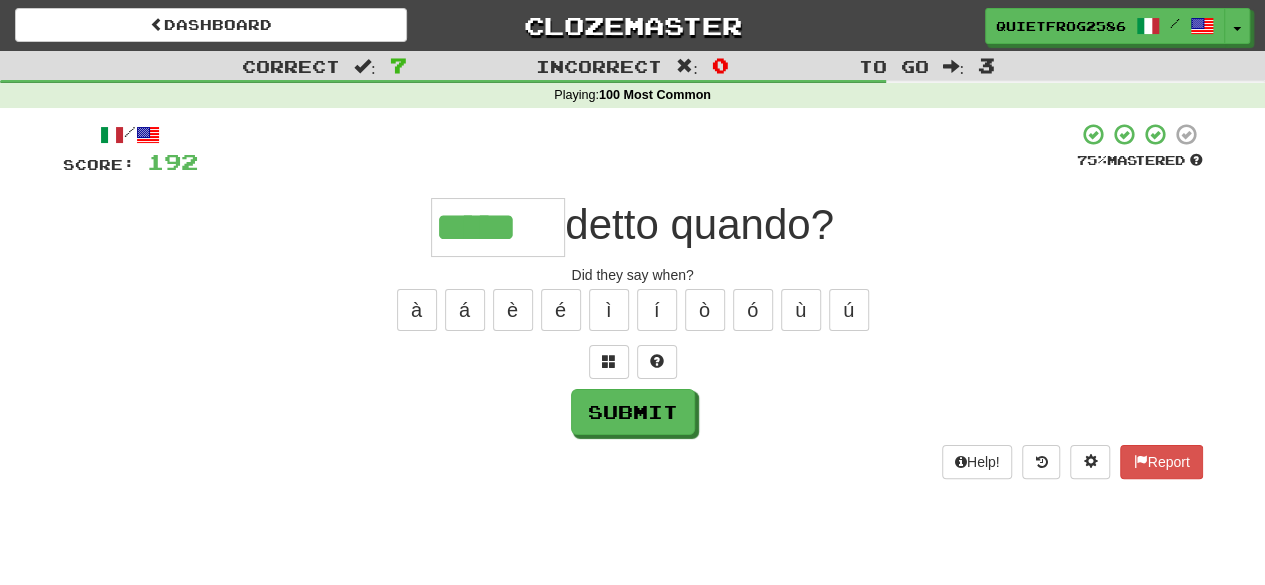 type on "*****" 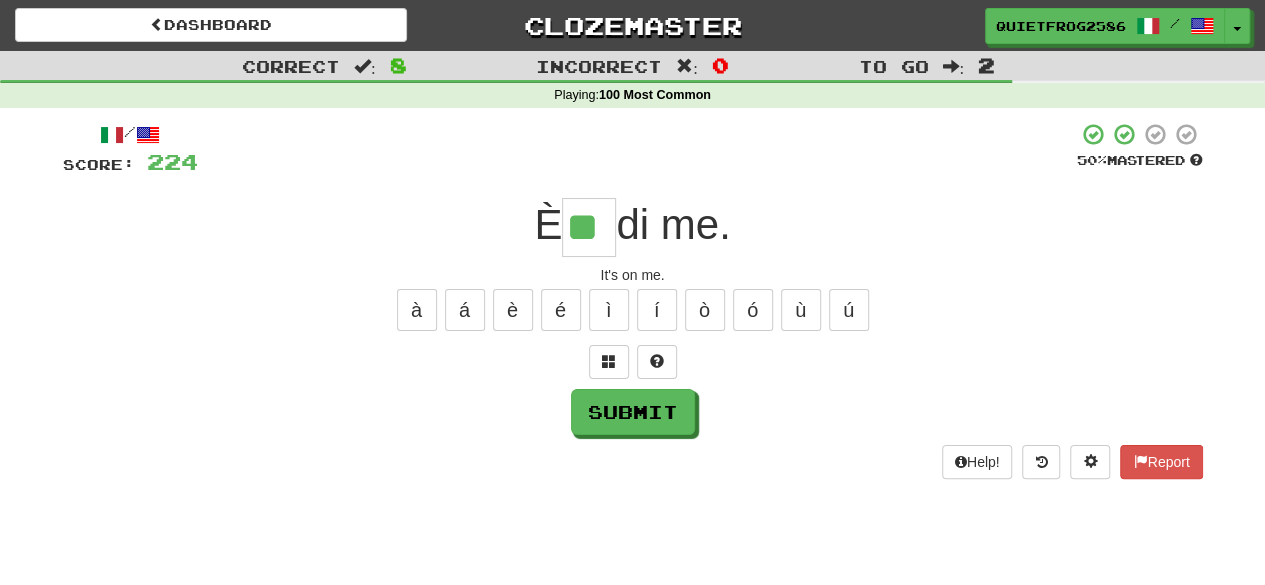type on "**" 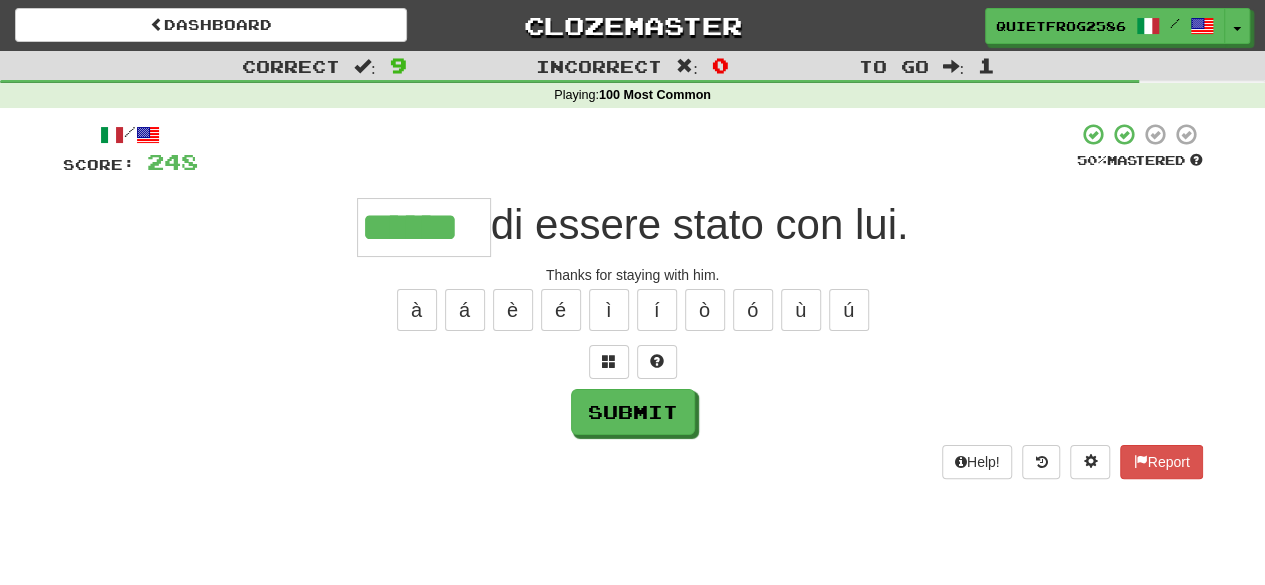 type on "******" 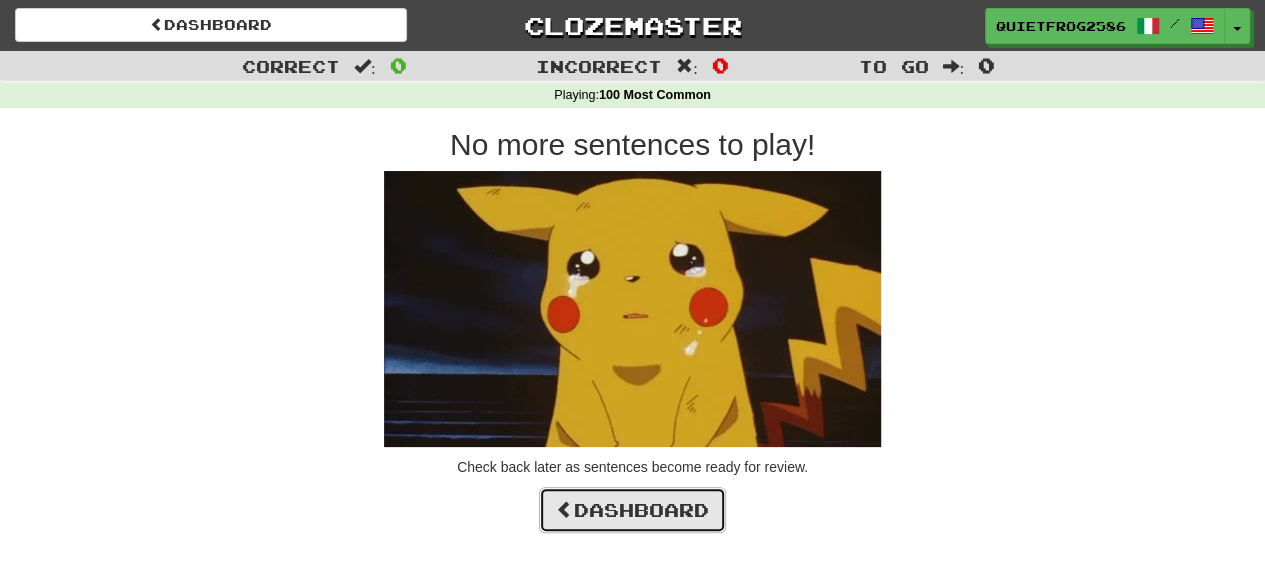 click on "Dashboard" at bounding box center [632, 510] 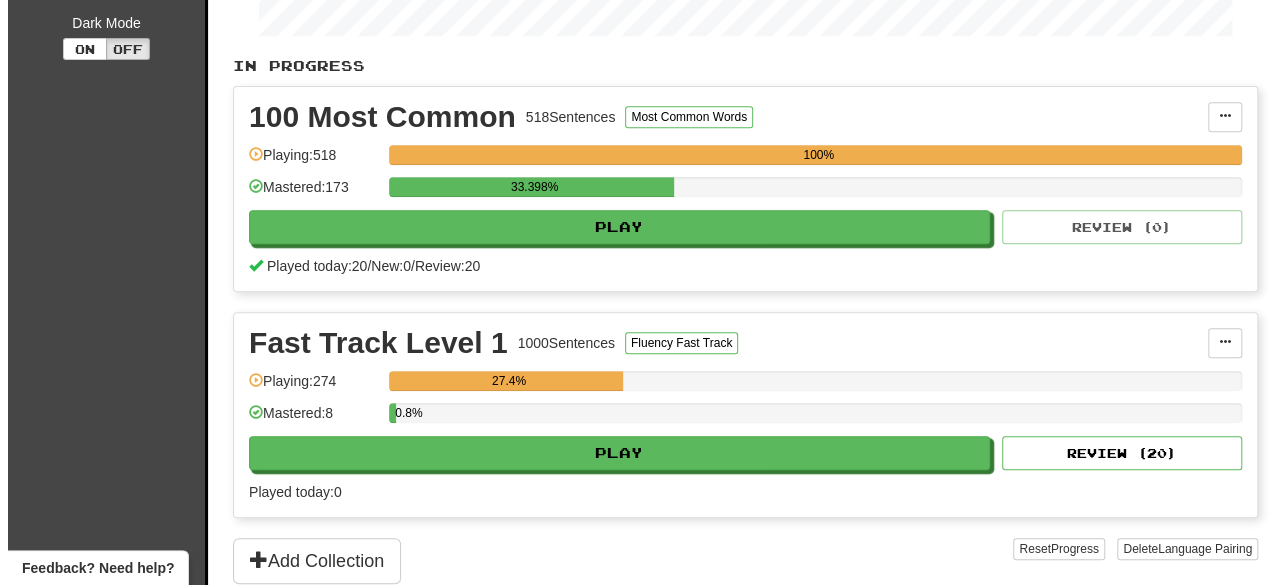 scroll, scrollTop: 369, scrollLeft: 0, axis: vertical 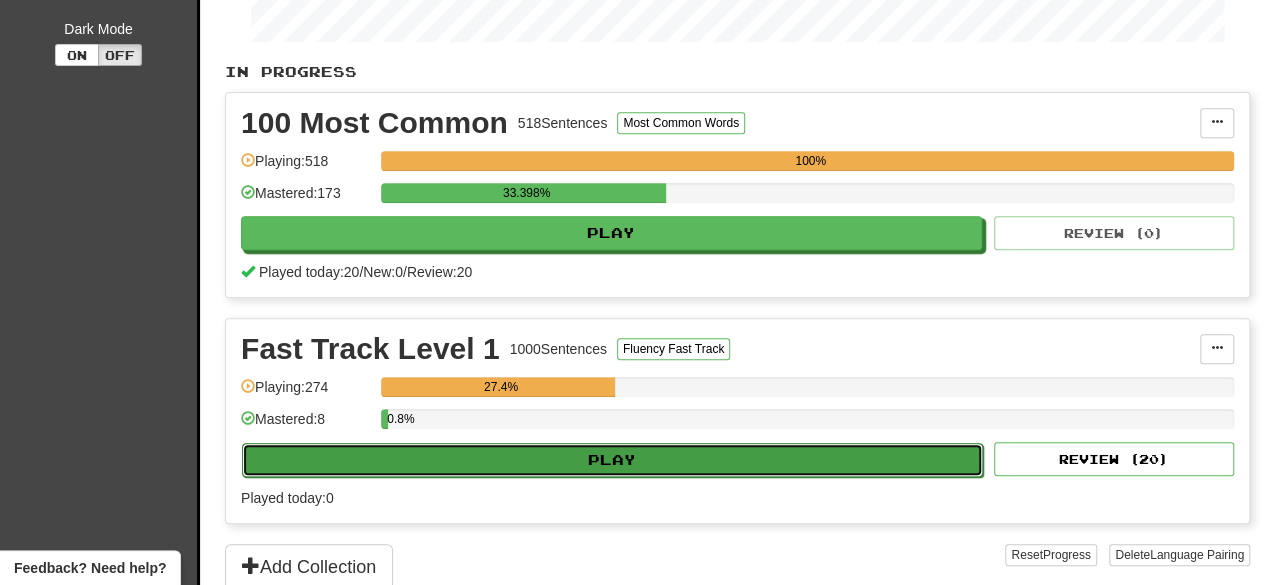 click on "Play" at bounding box center [612, 460] 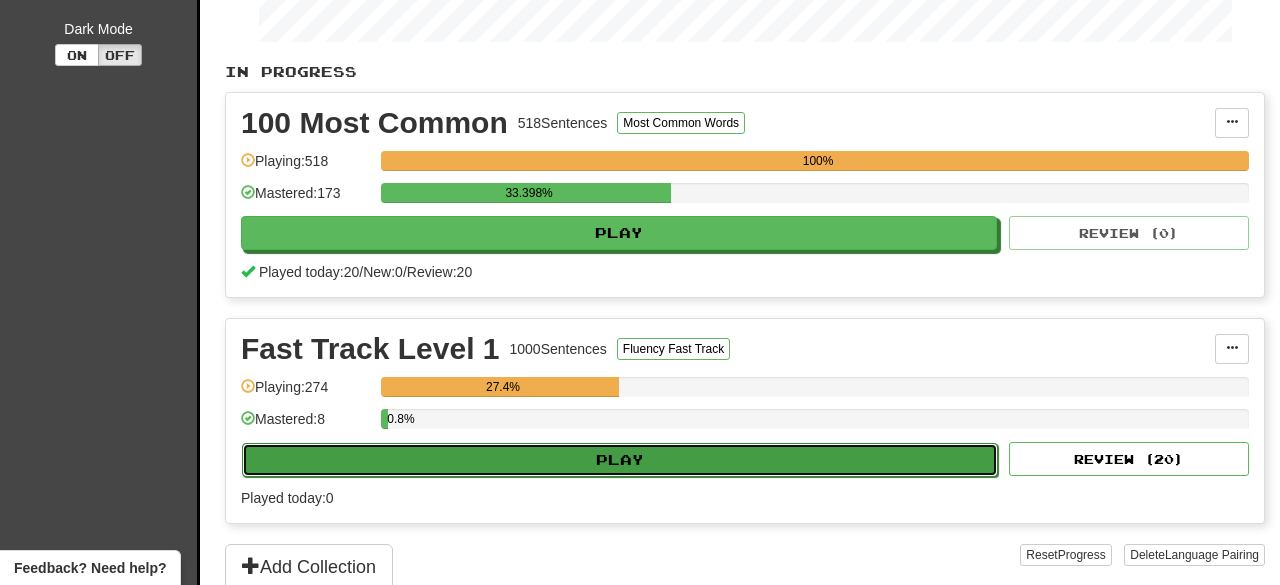 select on "**" 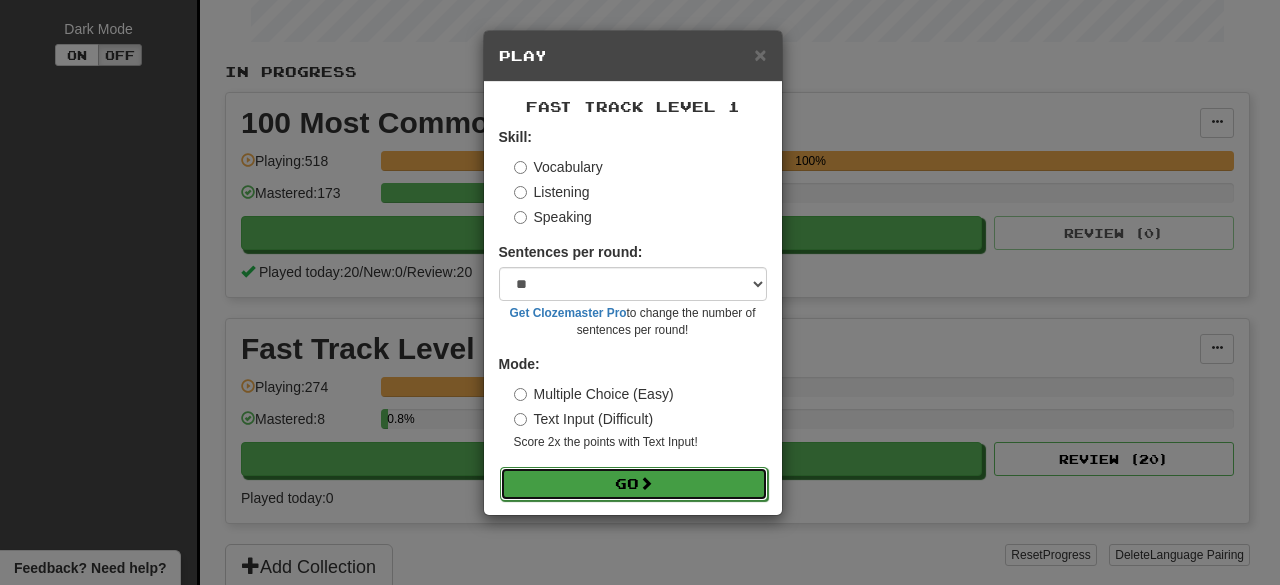 click at bounding box center [646, 483] 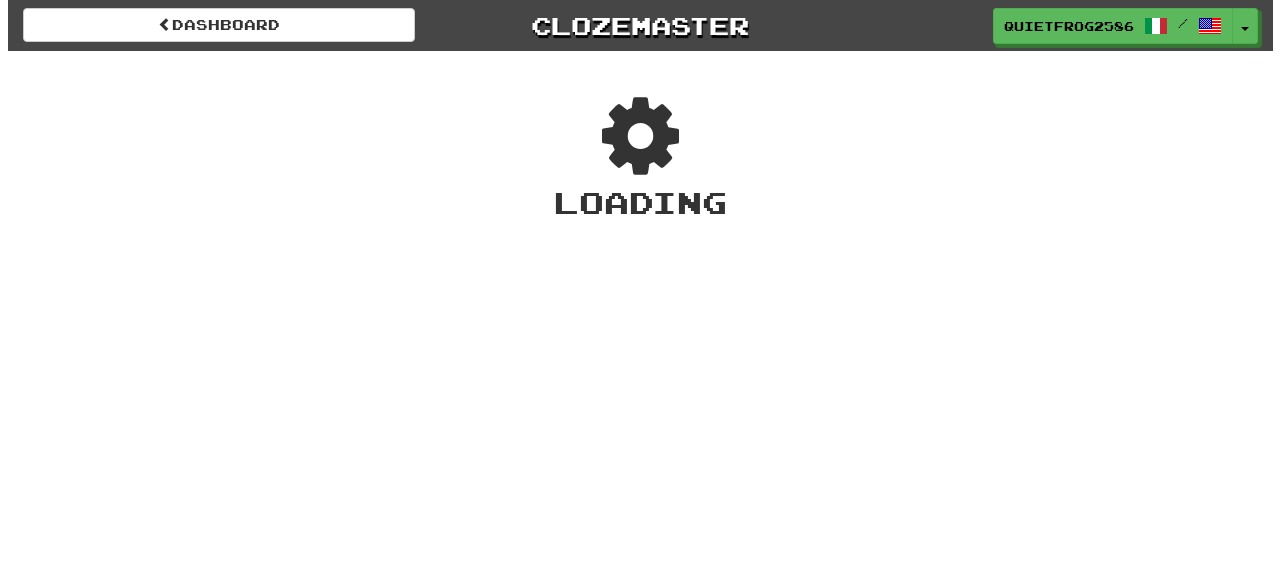scroll, scrollTop: 0, scrollLeft: 0, axis: both 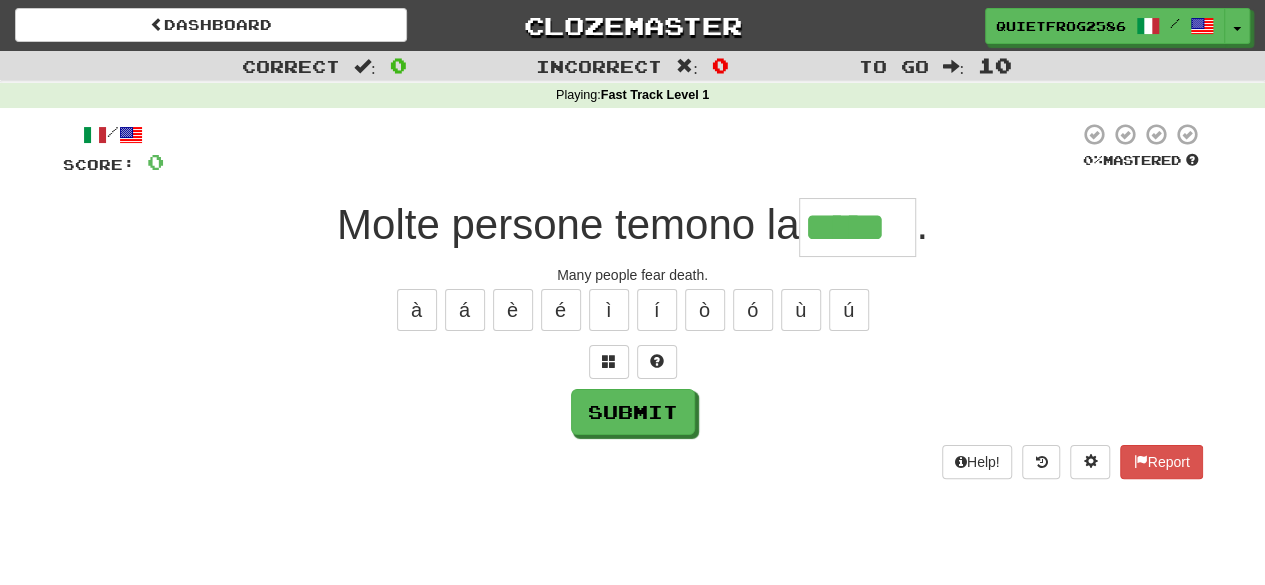 type on "*****" 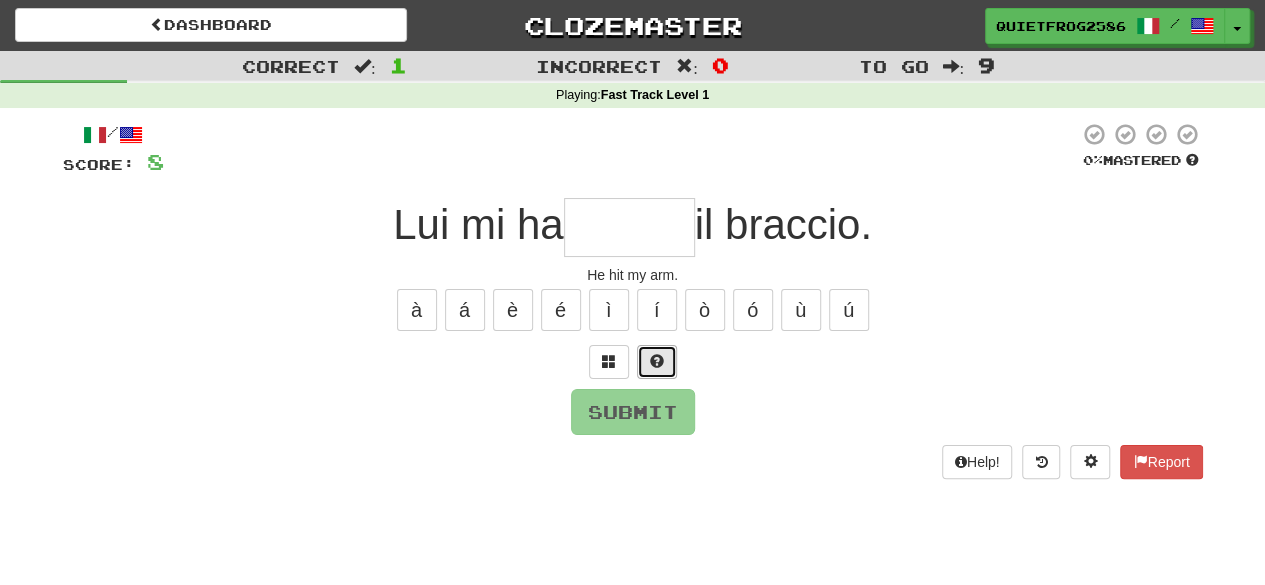 click at bounding box center [657, 361] 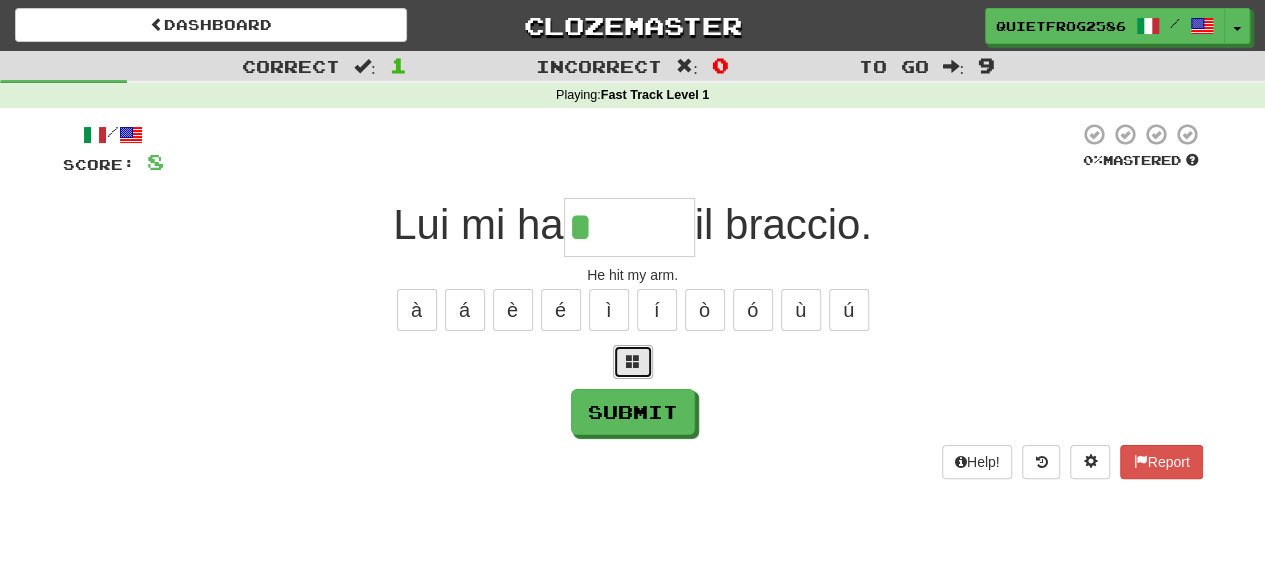 click at bounding box center (633, 362) 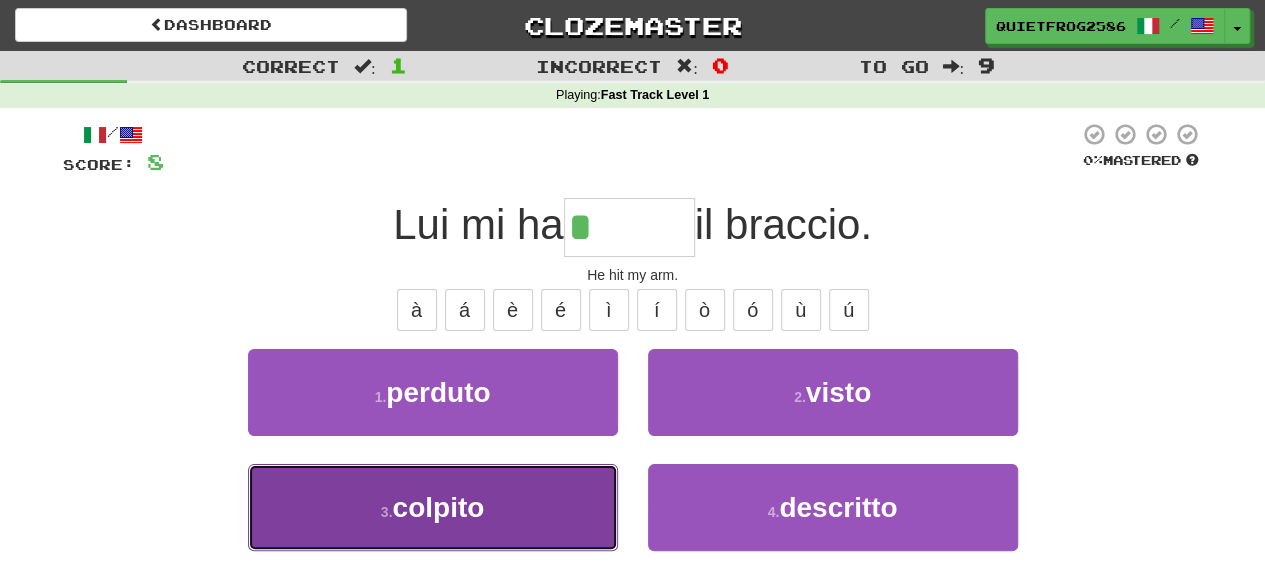 click on "3 .  colpito" at bounding box center [433, 507] 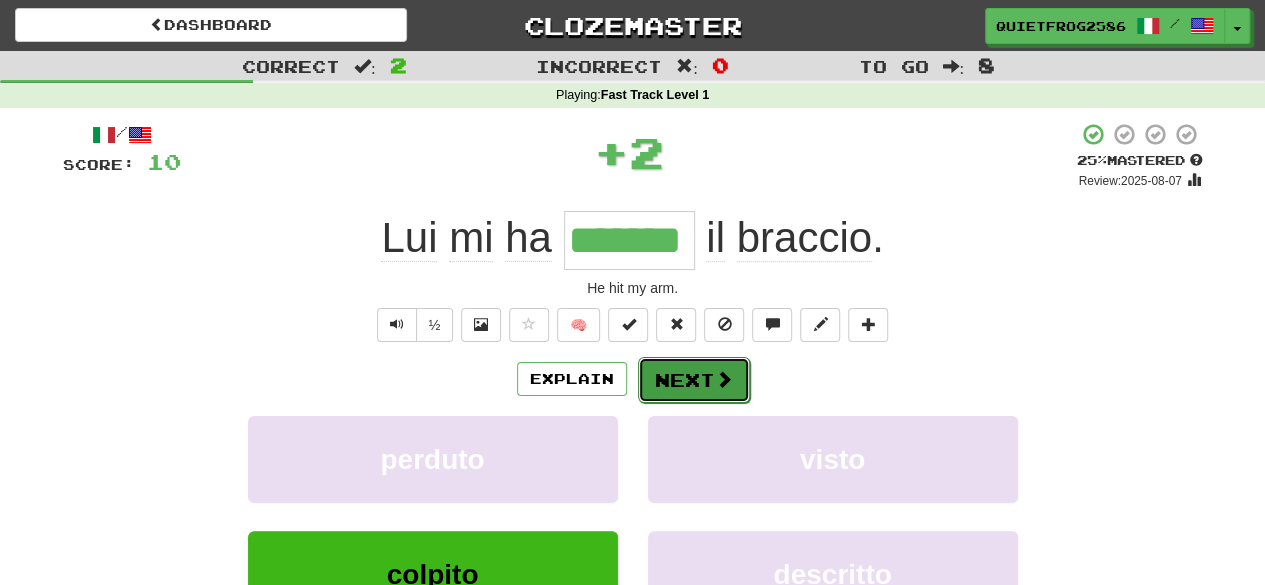 click on "Next" at bounding box center [694, 380] 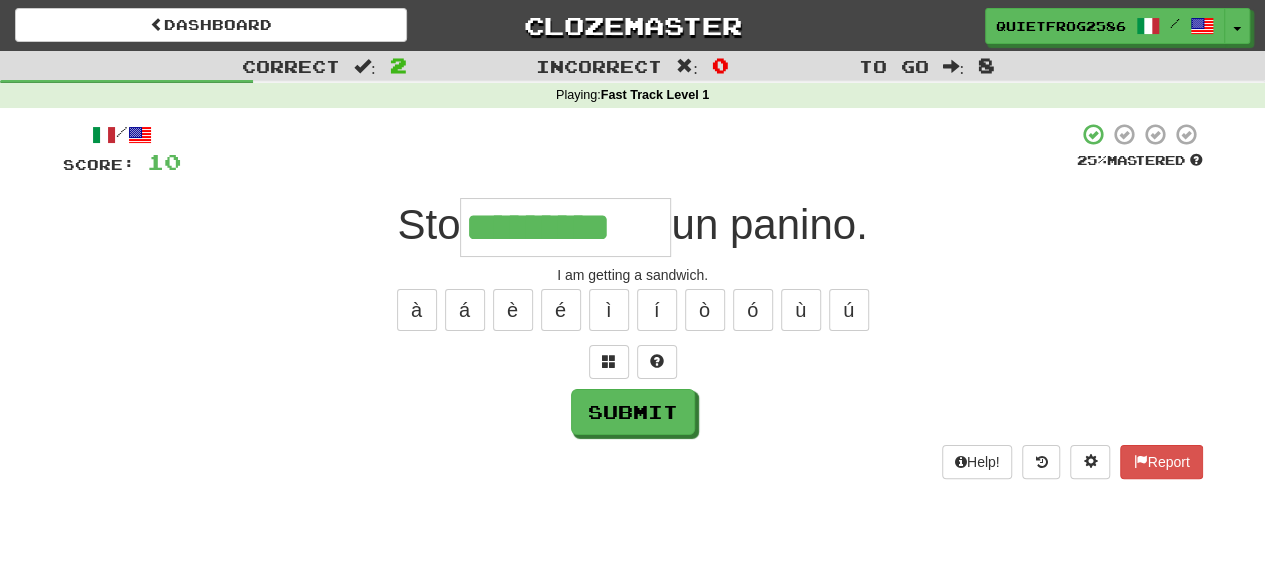type on "*********" 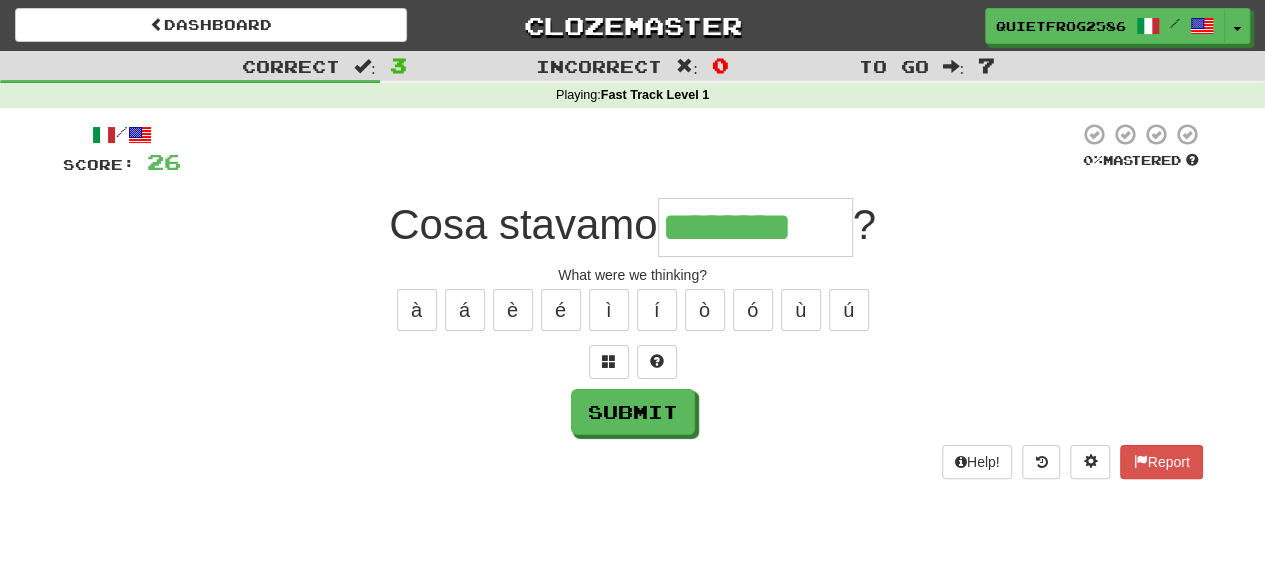 type on "********" 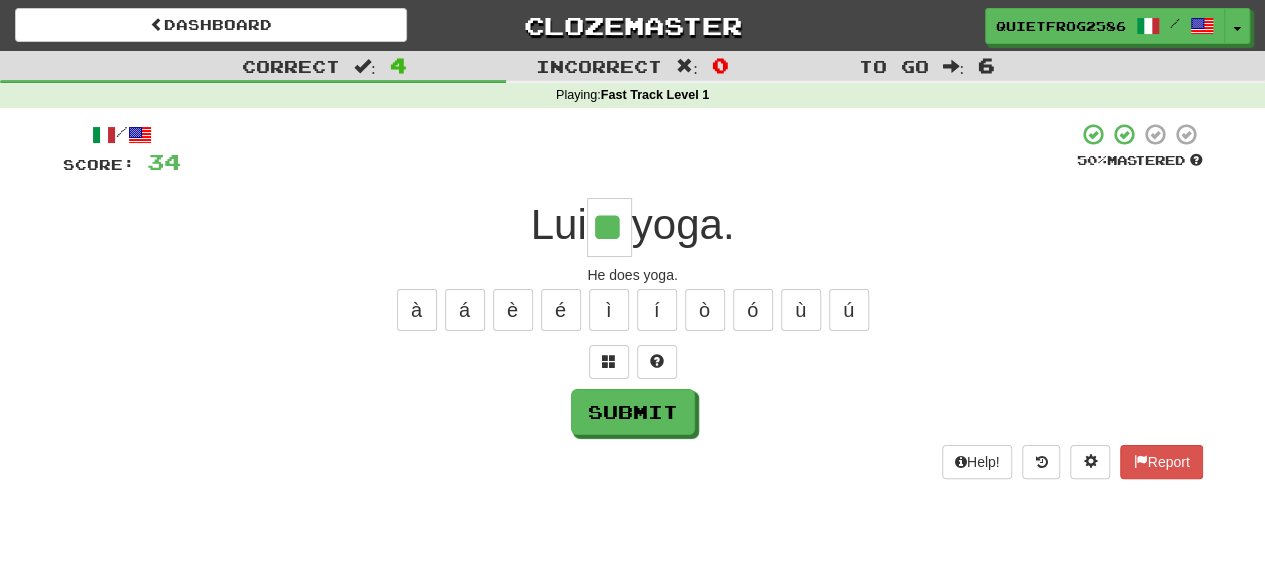 type on "**" 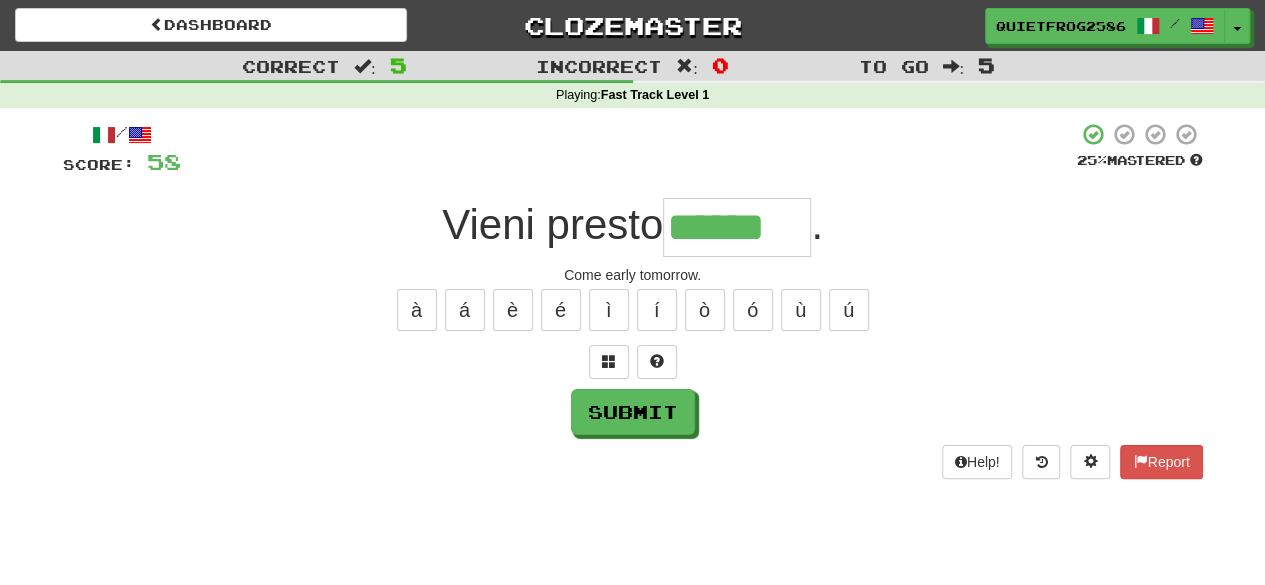 type on "******" 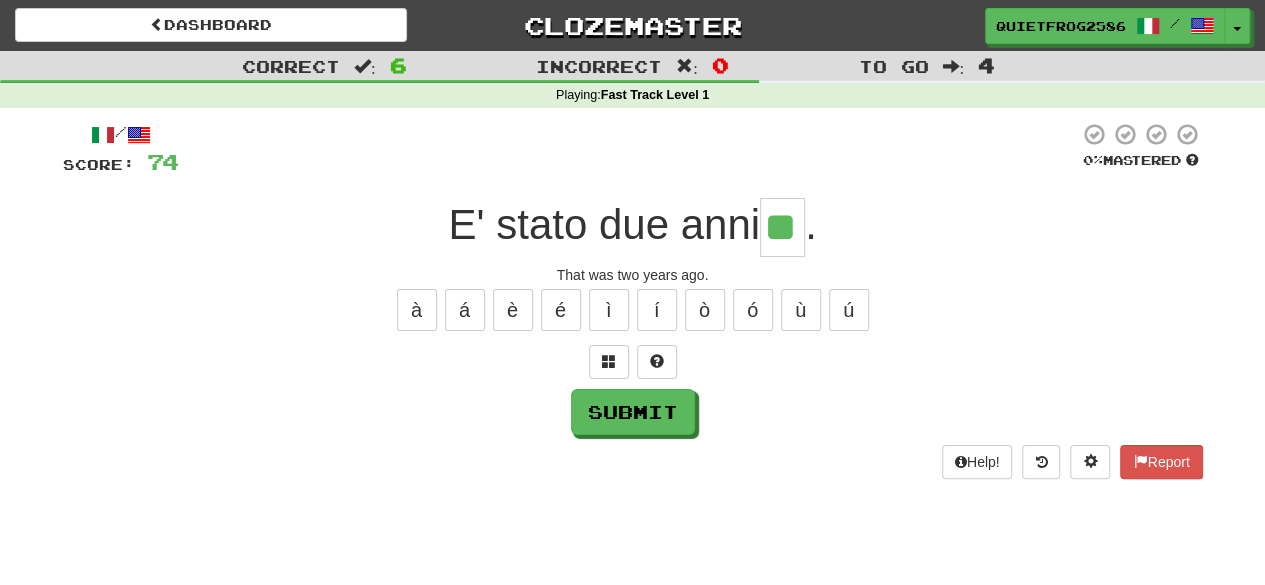 type on "**" 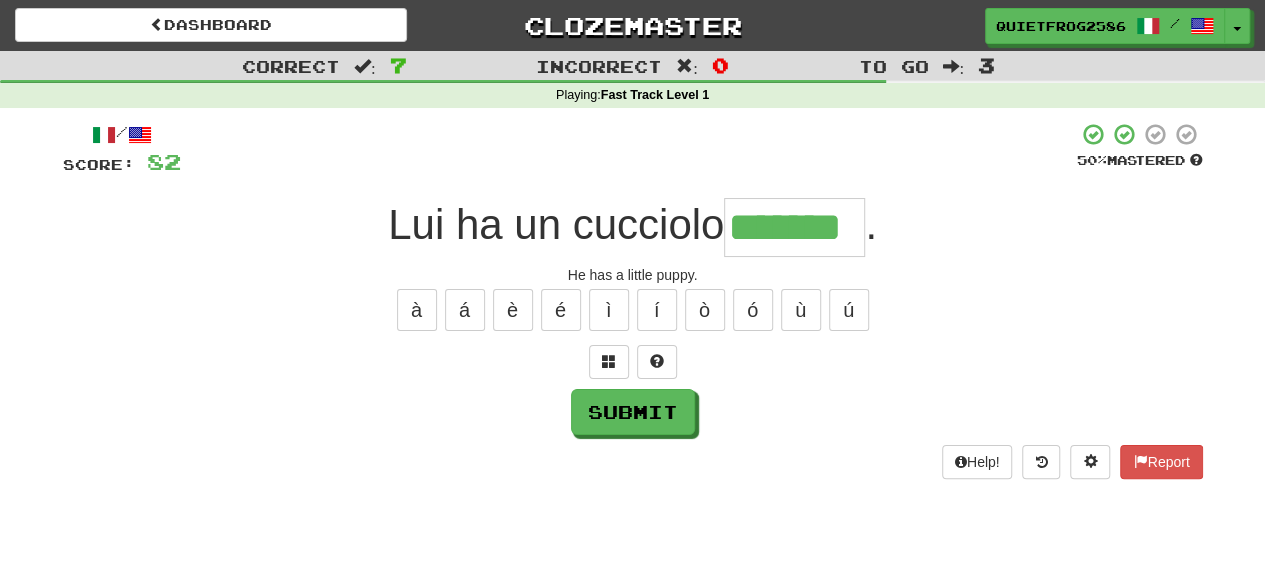 type on "*******" 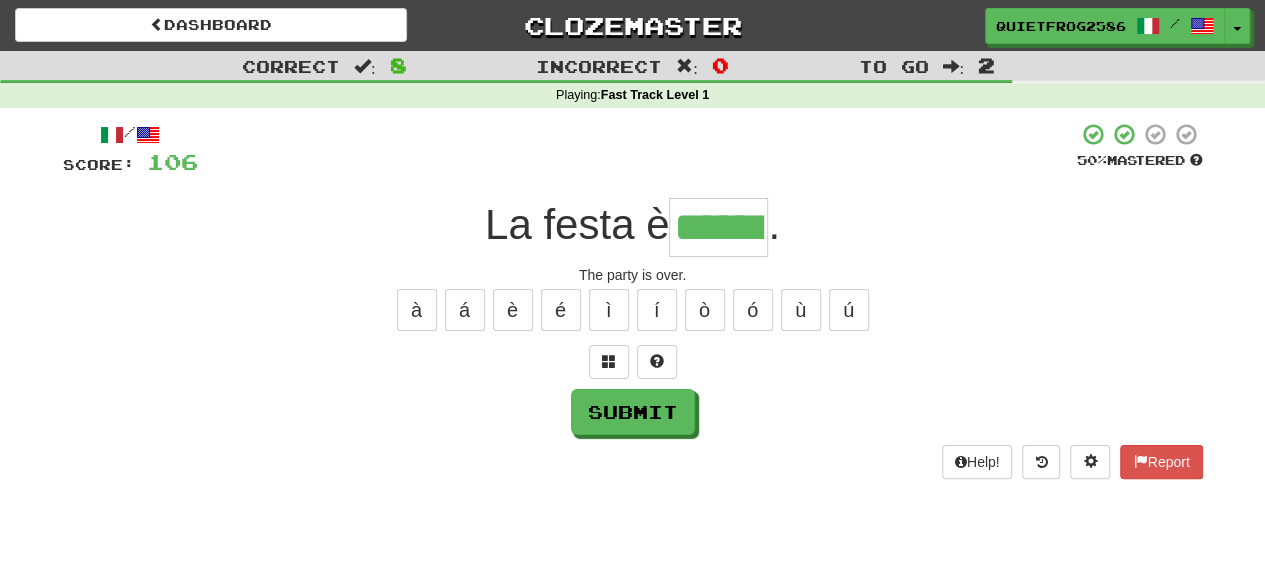 type on "******" 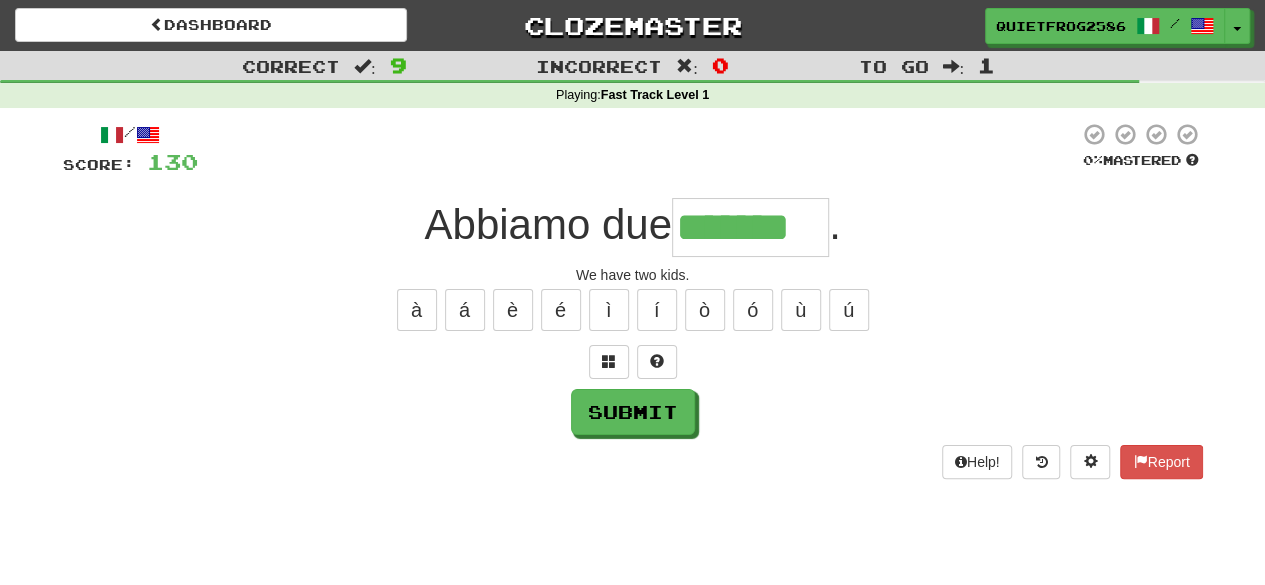 type on "*******" 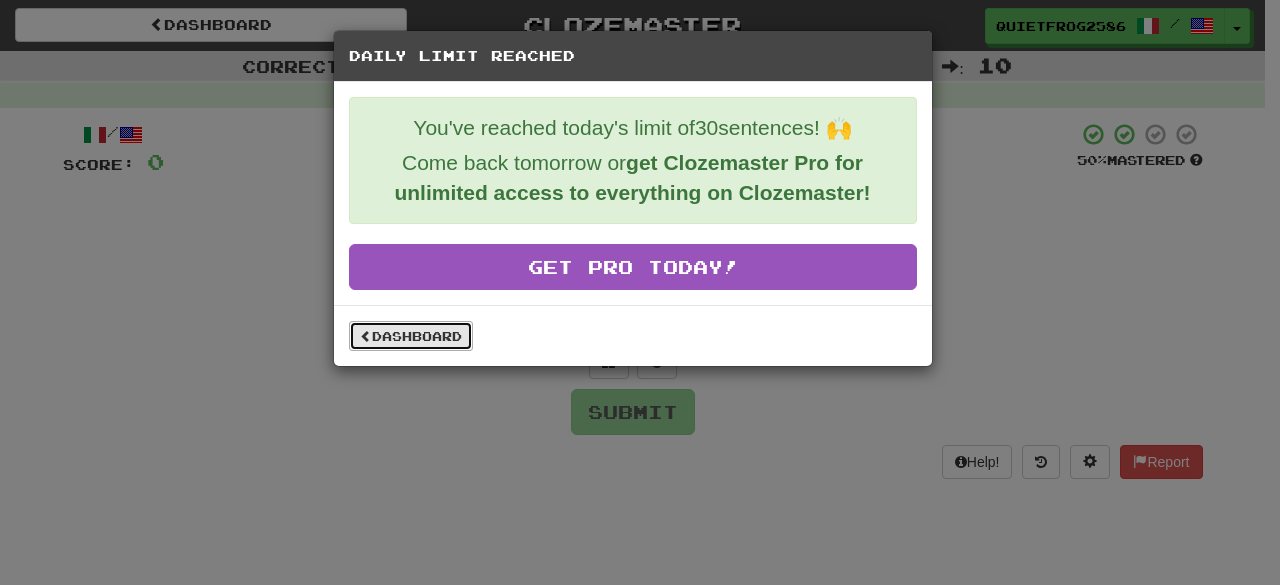 click on "Dashboard" at bounding box center [411, 336] 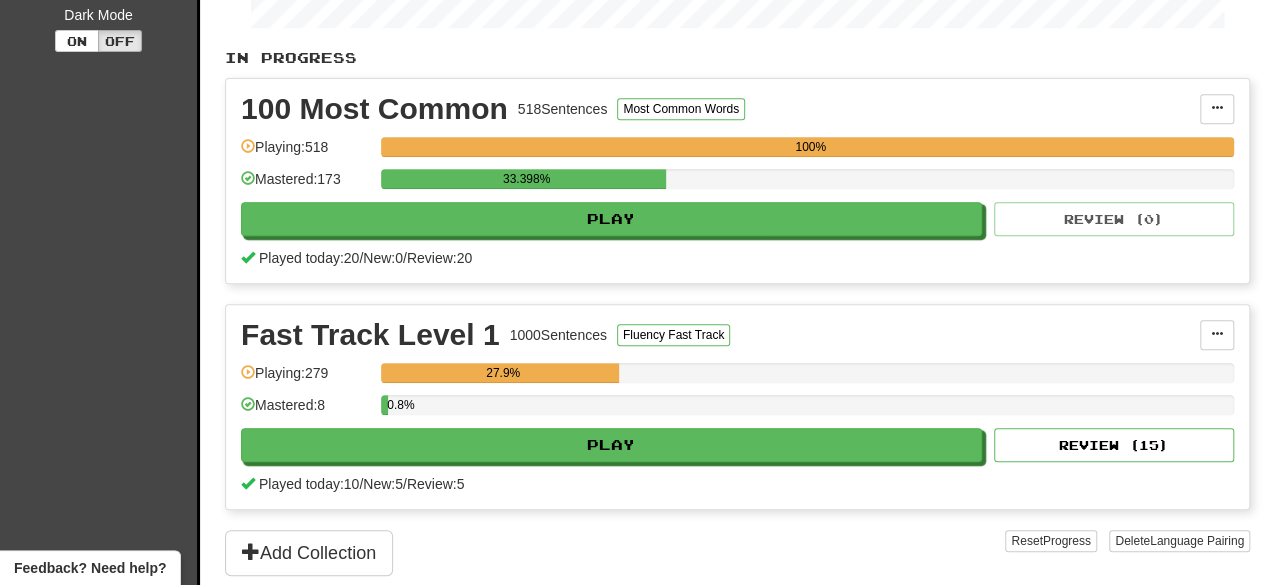 scroll, scrollTop: 385, scrollLeft: 0, axis: vertical 